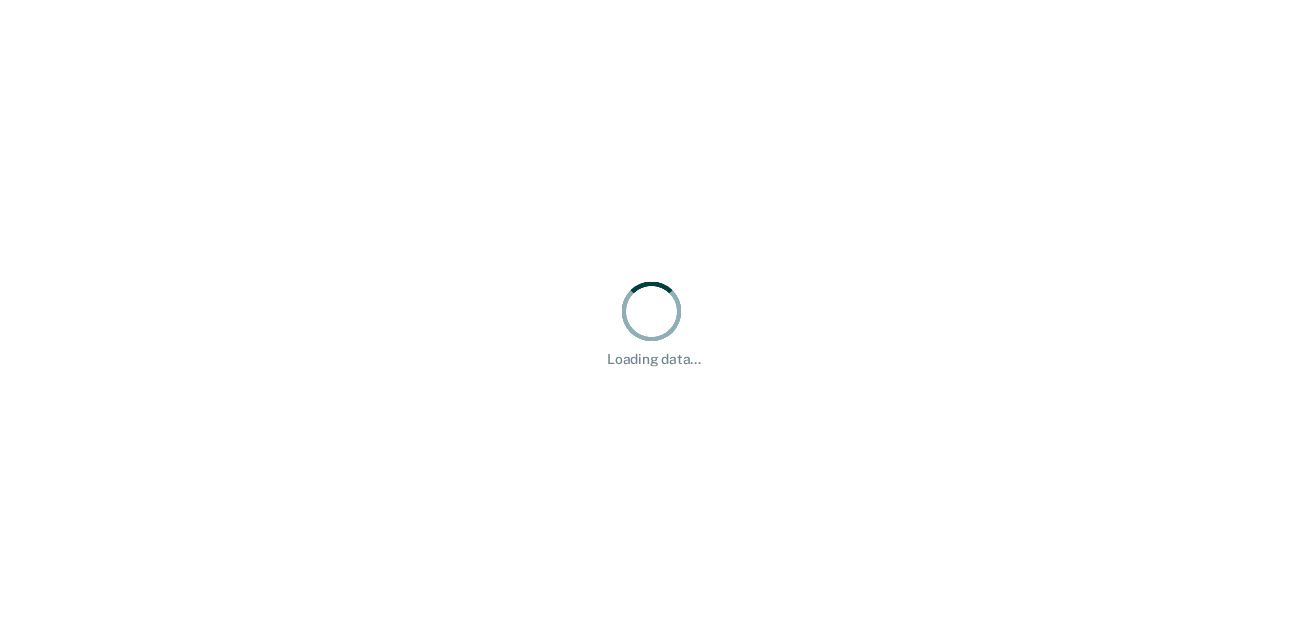 scroll, scrollTop: 0, scrollLeft: 0, axis: both 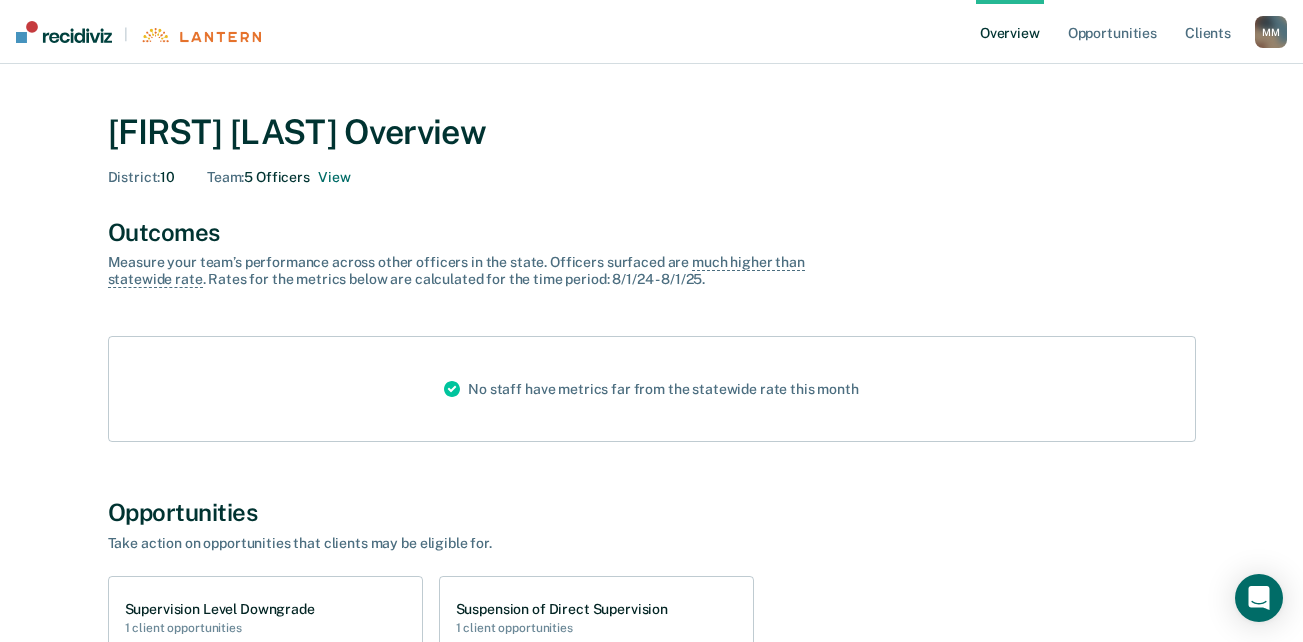 click on "[FIRST] [LAST] Overview District :  10 Team :  5 Officers View" at bounding box center [652, 149] 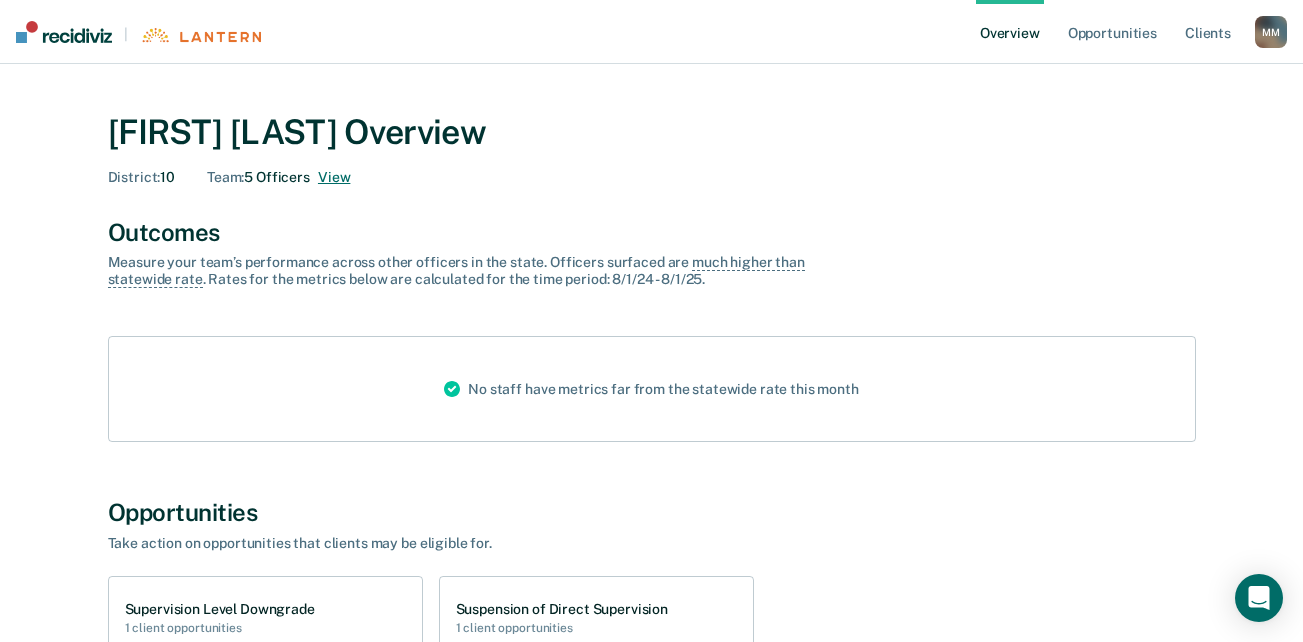 click on "View" at bounding box center (334, 177) 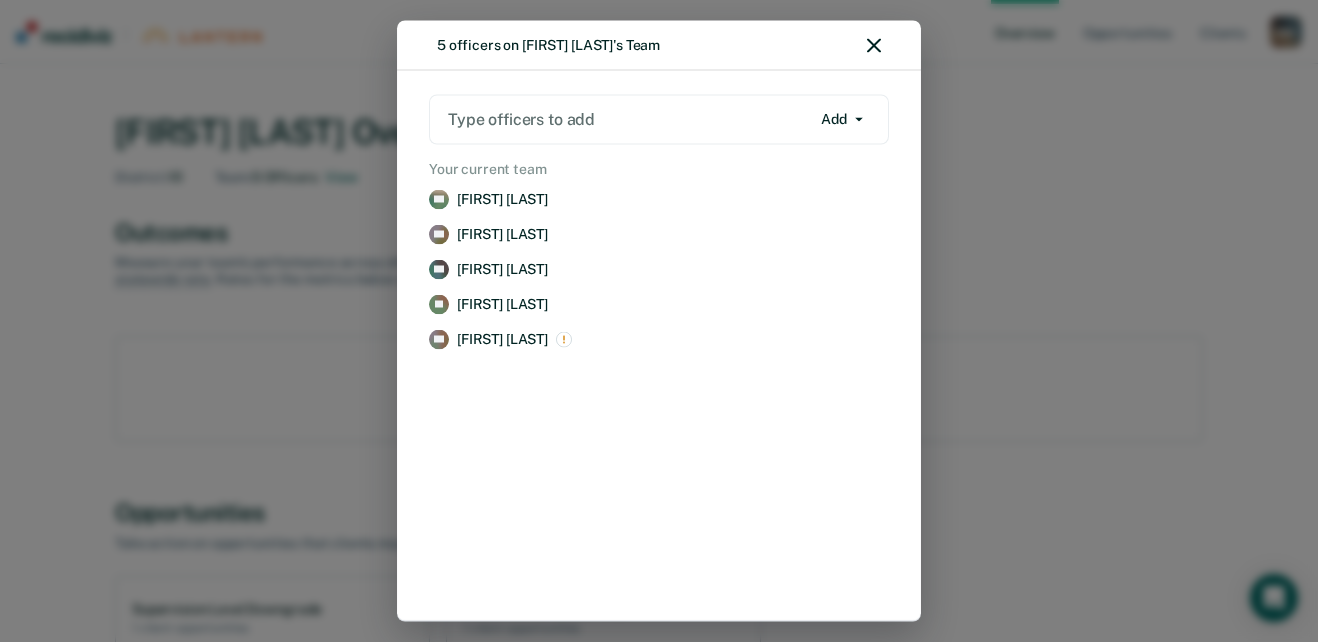 click 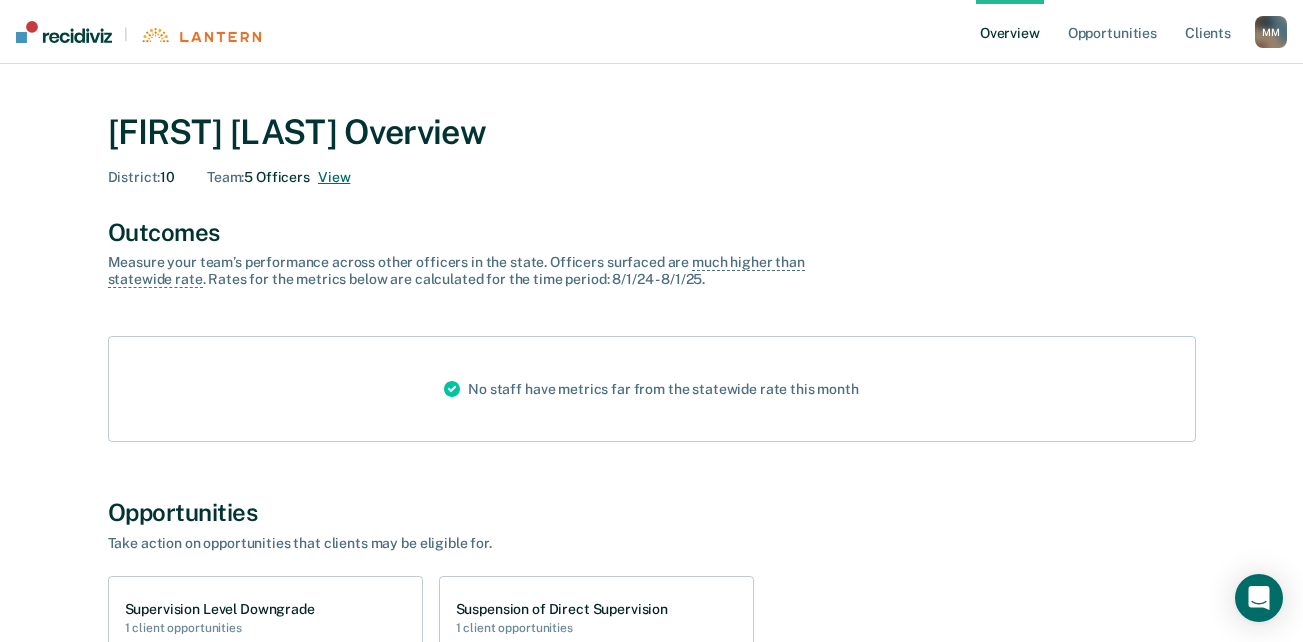 click on "View" at bounding box center [334, 177] 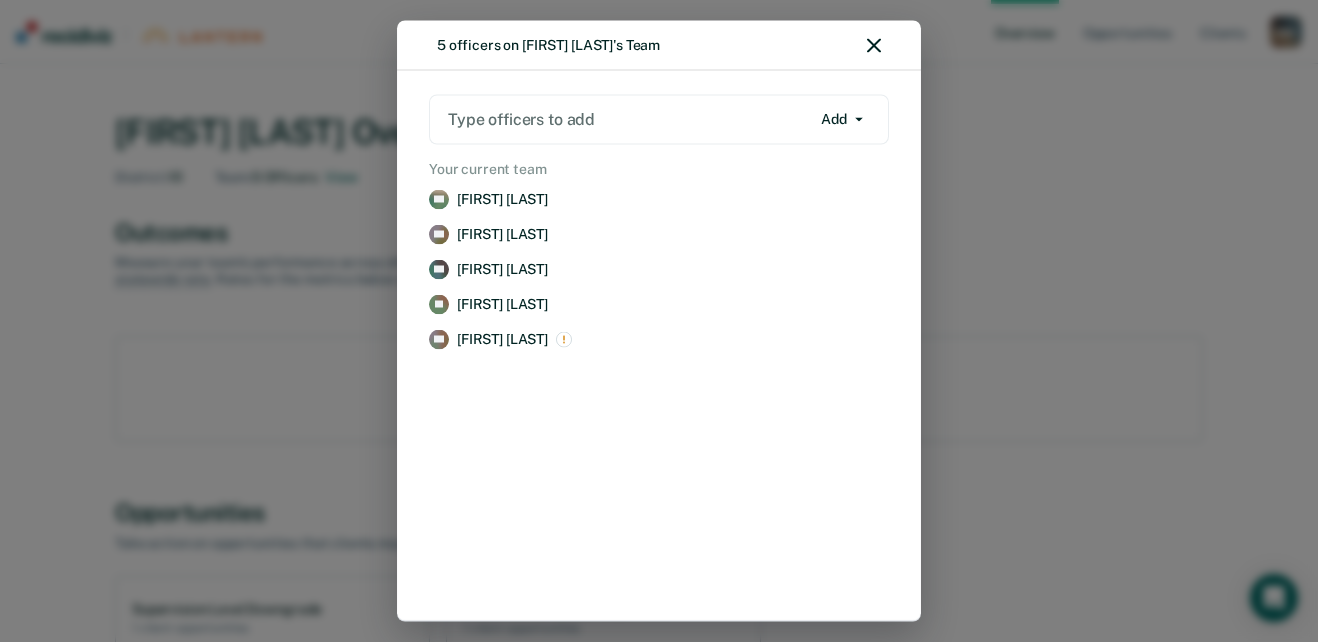 click on "[NUMBER] officers on [FIRST] [LAST]'s Team" at bounding box center (659, 46) 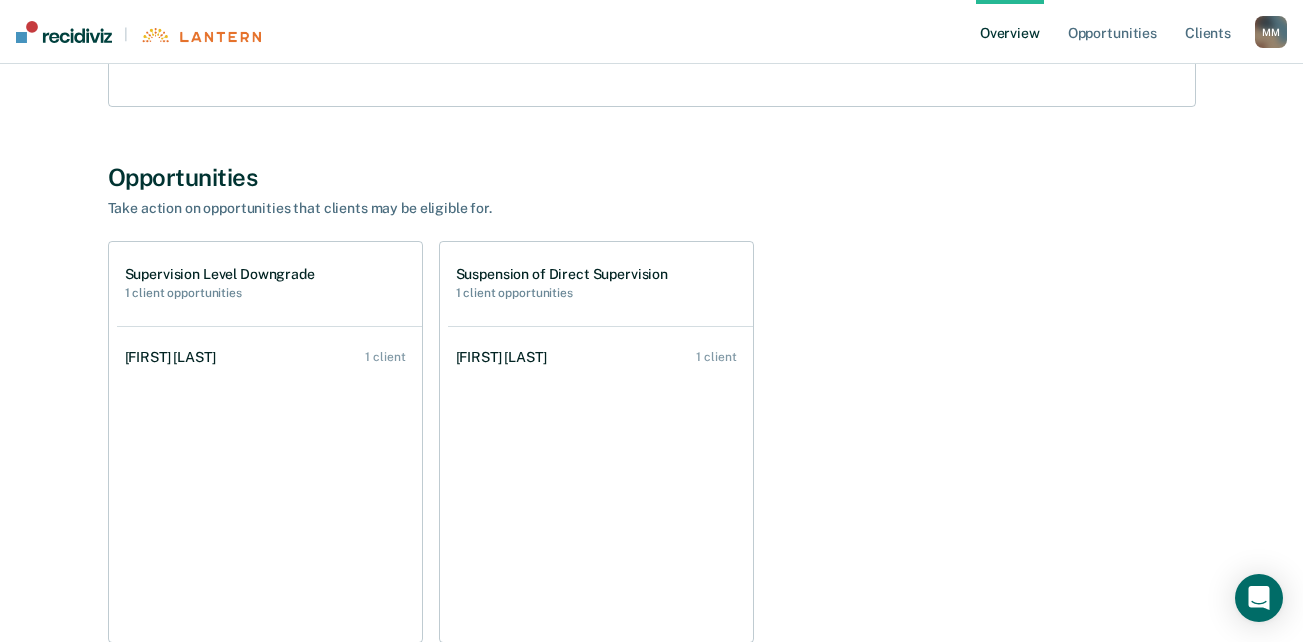 scroll, scrollTop: 300, scrollLeft: 0, axis: vertical 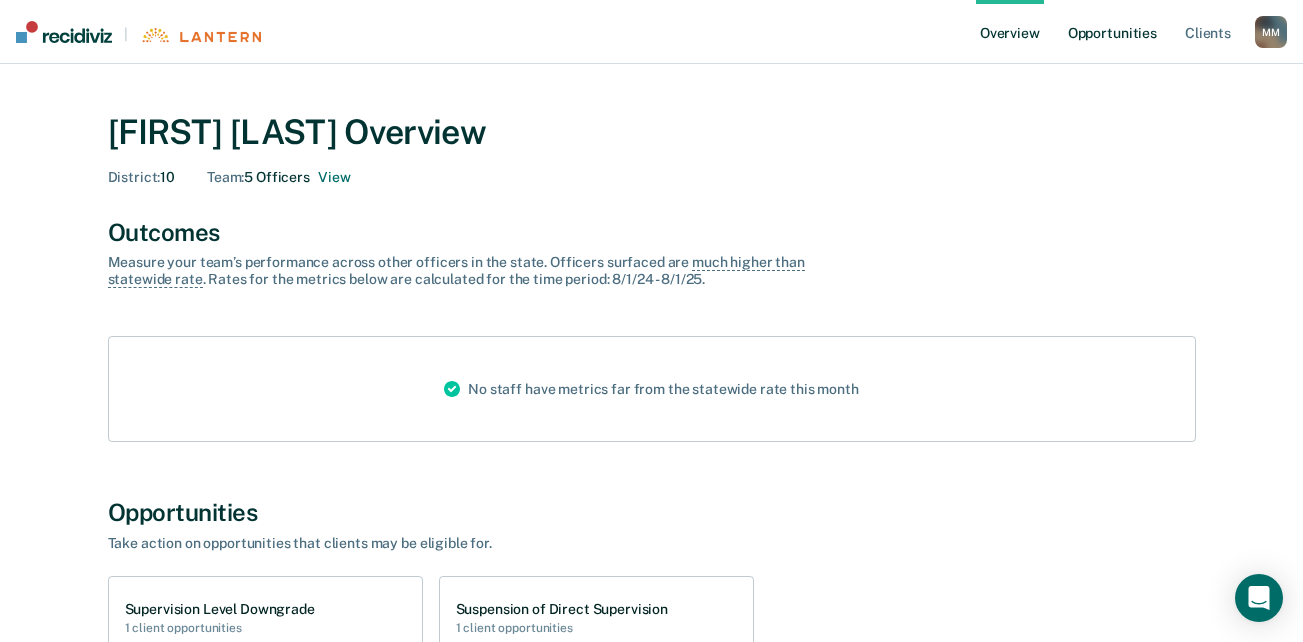 click on "Opportunities" at bounding box center (1112, 32) 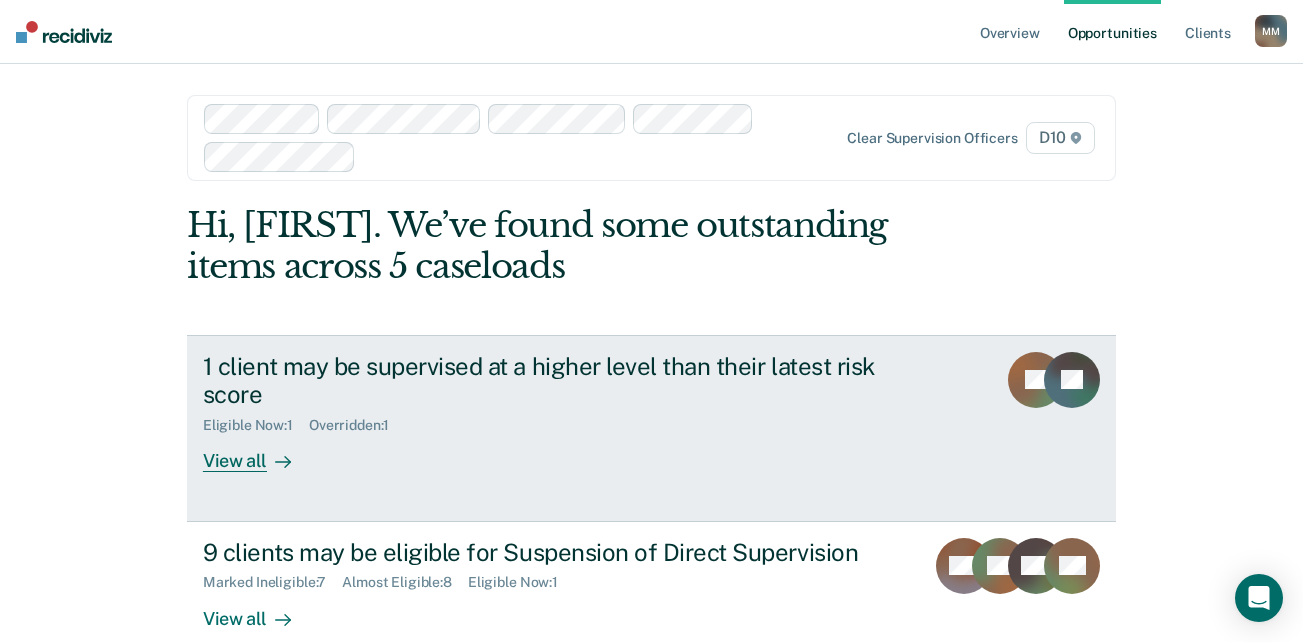 scroll, scrollTop: 0, scrollLeft: 0, axis: both 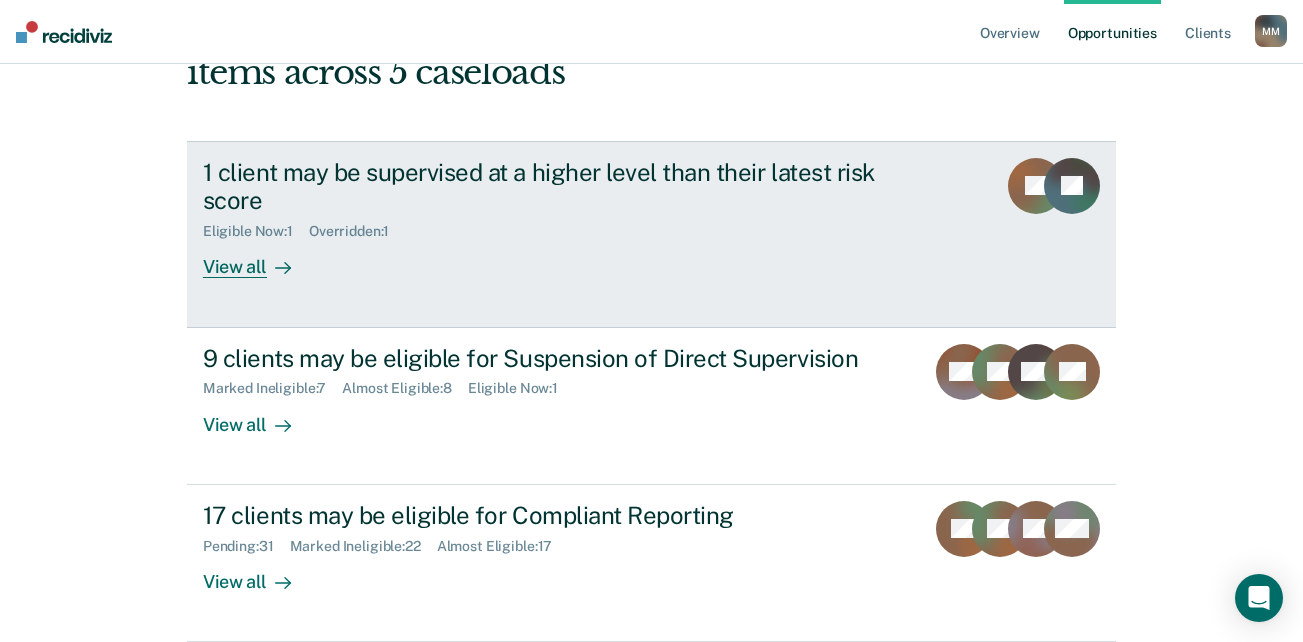click on "View all" at bounding box center (259, 259) 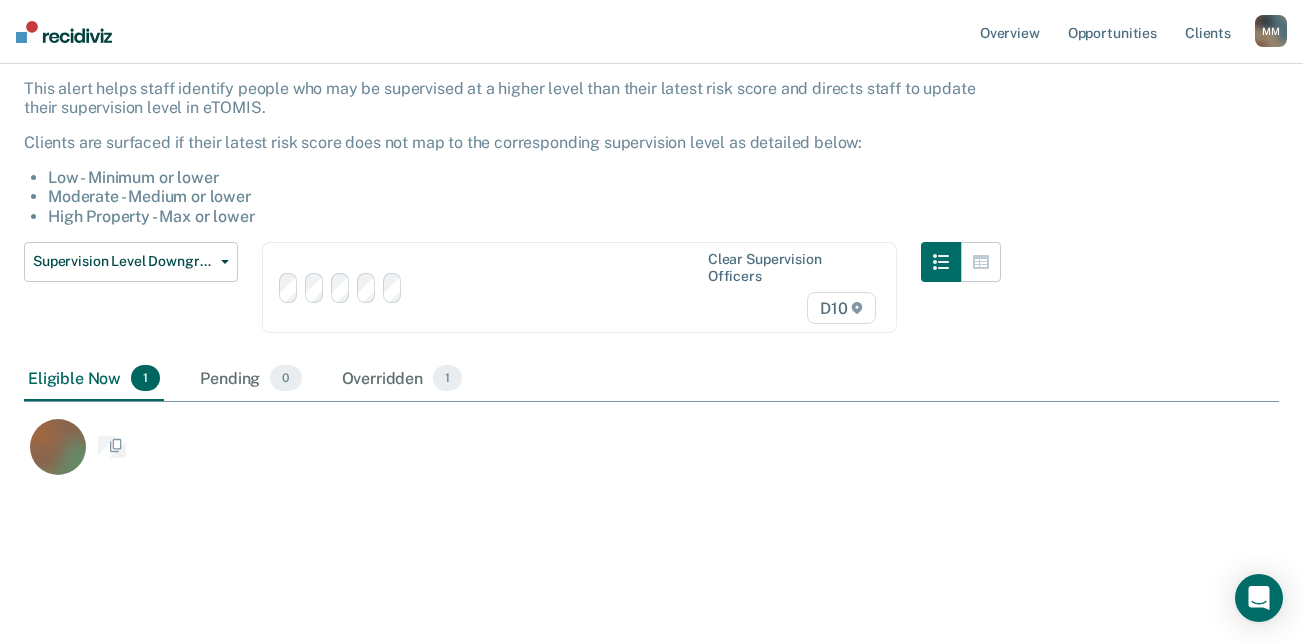scroll, scrollTop: 0, scrollLeft: 0, axis: both 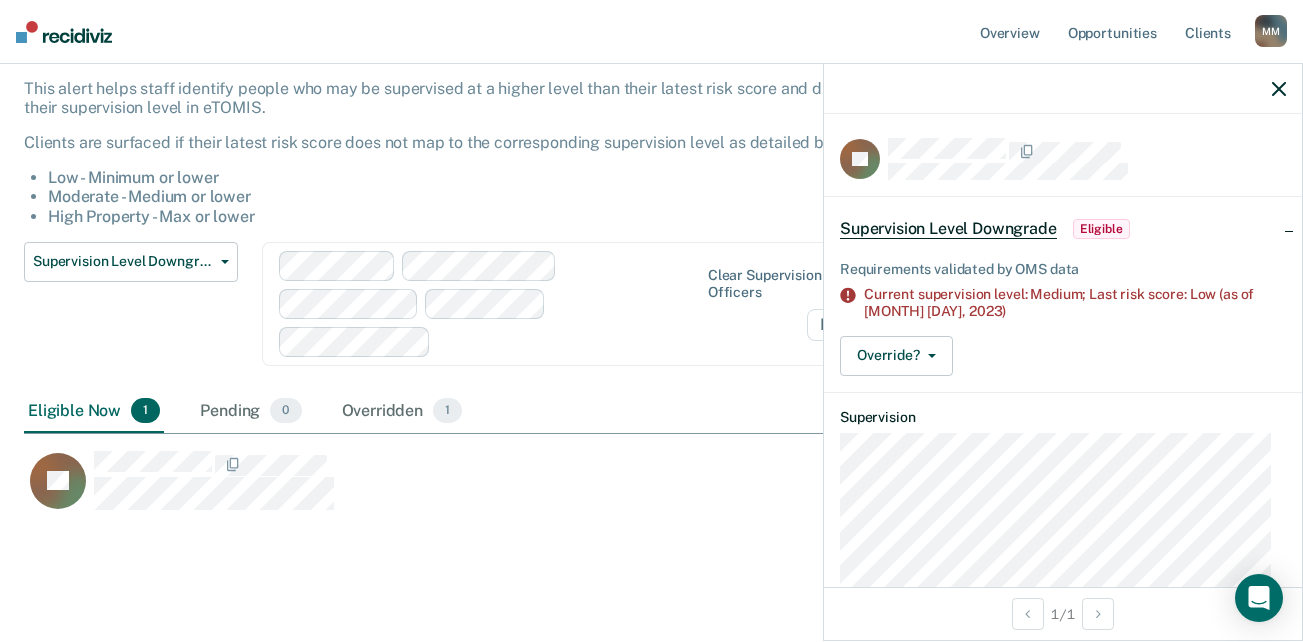 click 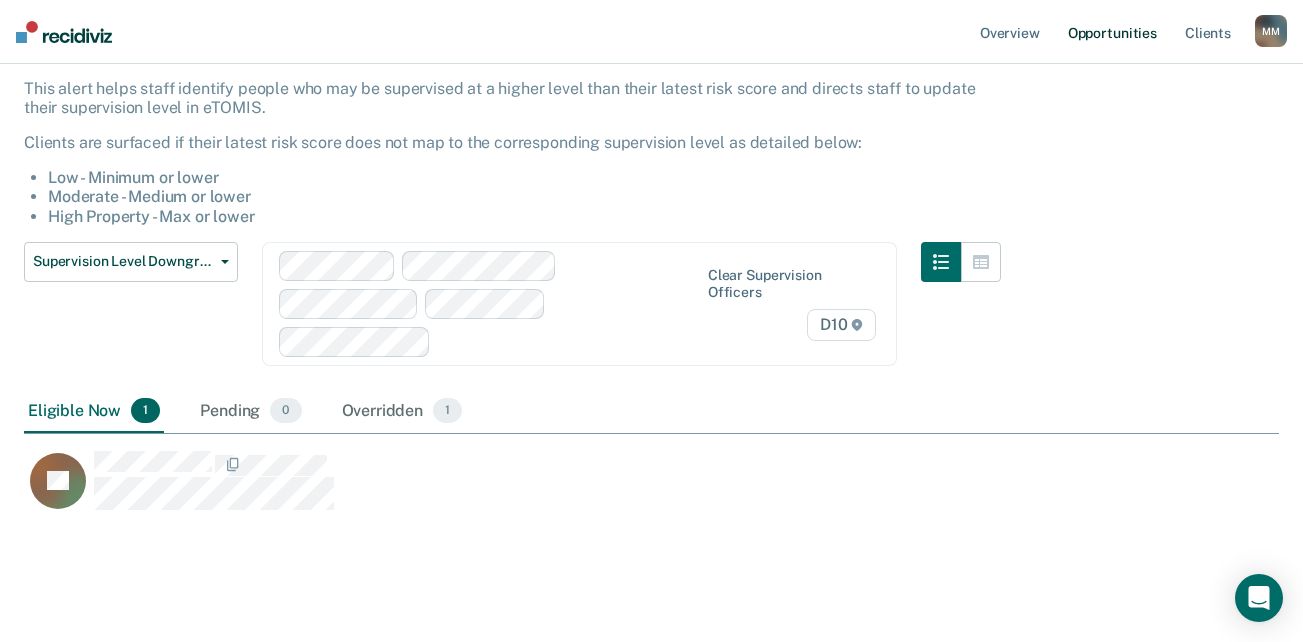 click on "Opportunities" at bounding box center [1112, 32] 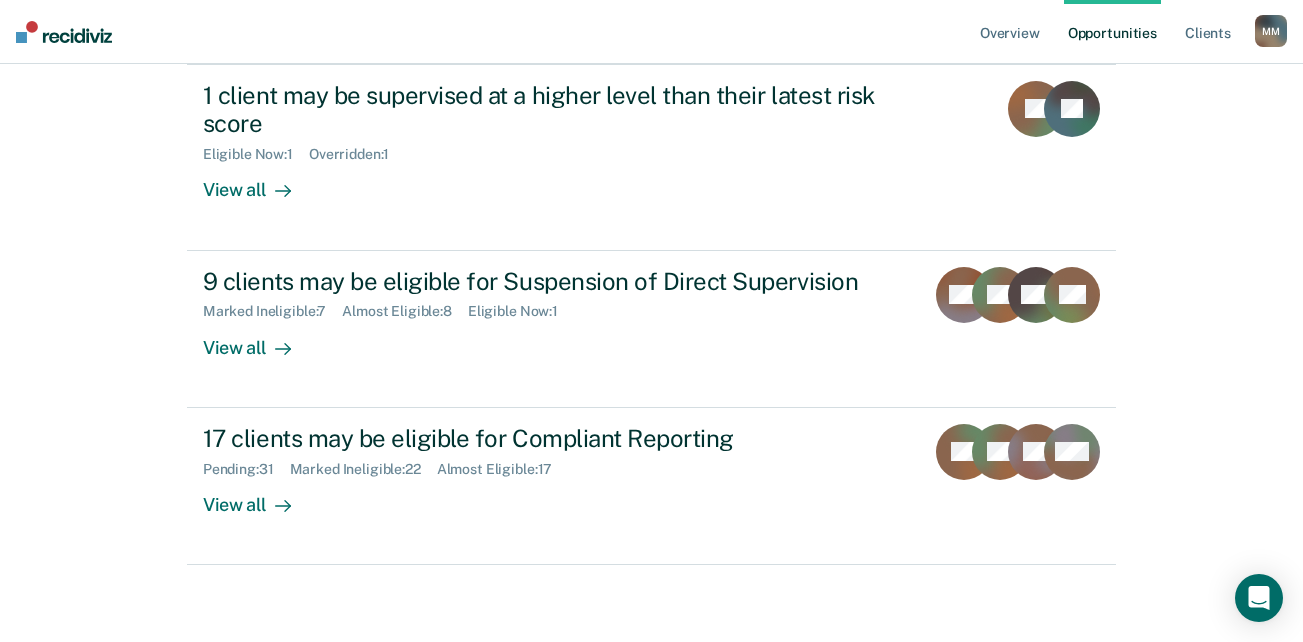 scroll, scrollTop: 275, scrollLeft: 0, axis: vertical 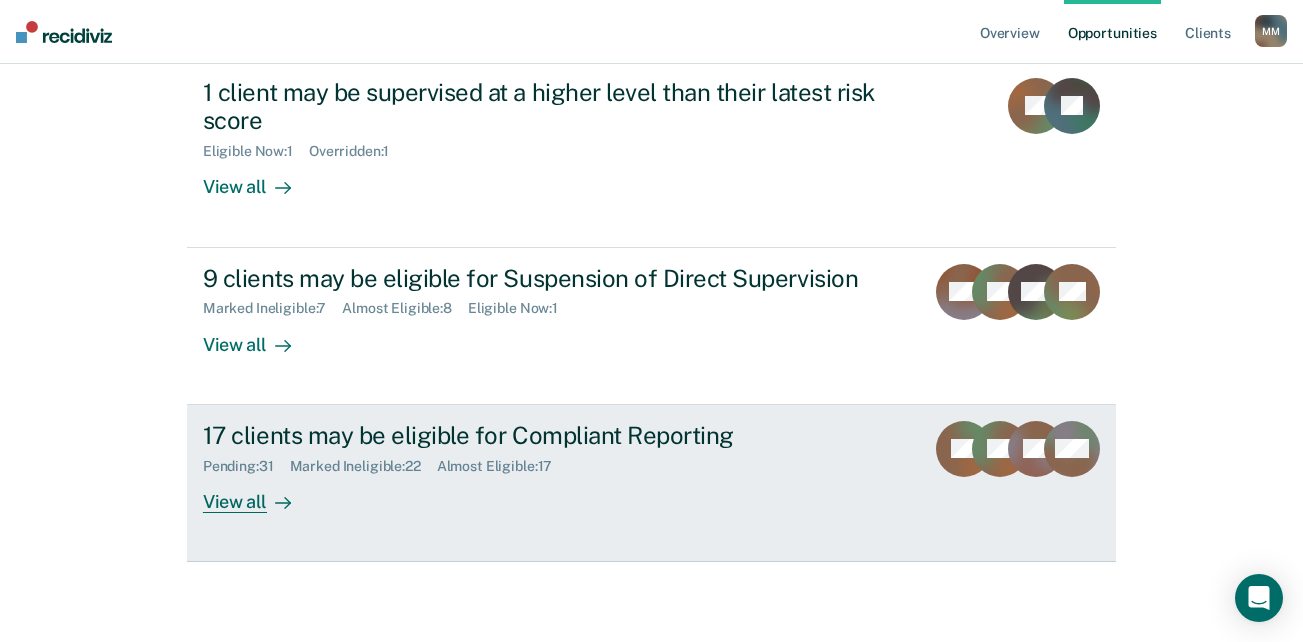 click on "View all" at bounding box center [259, 493] 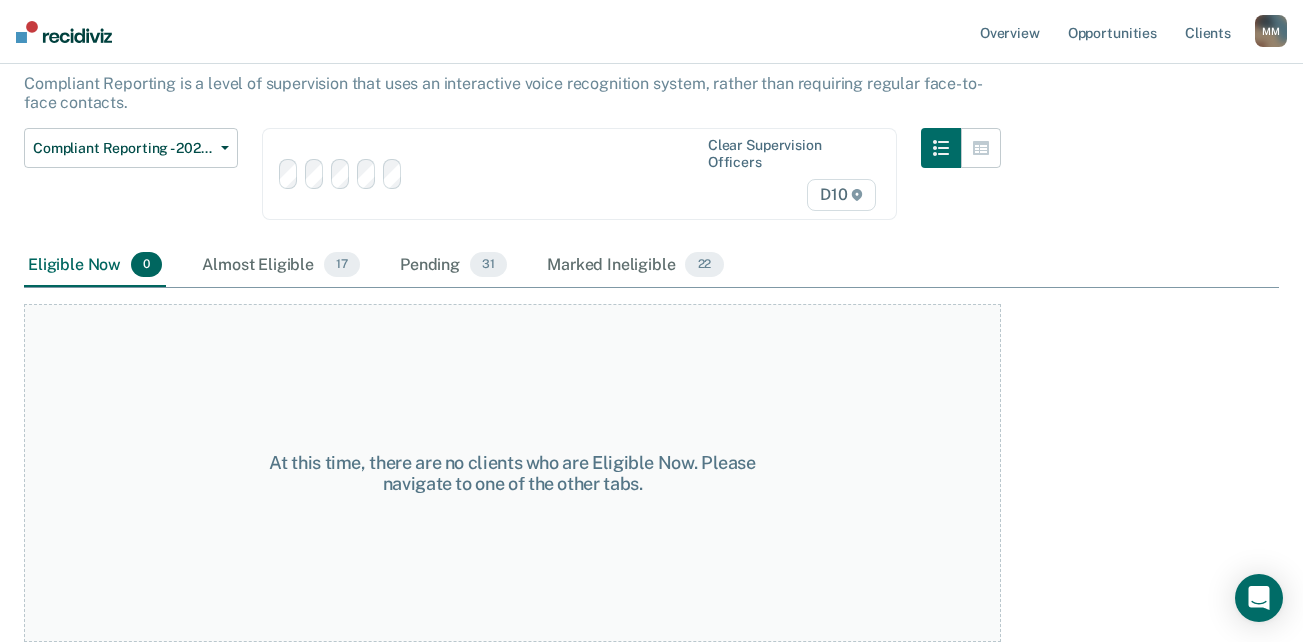 scroll, scrollTop: 0, scrollLeft: 0, axis: both 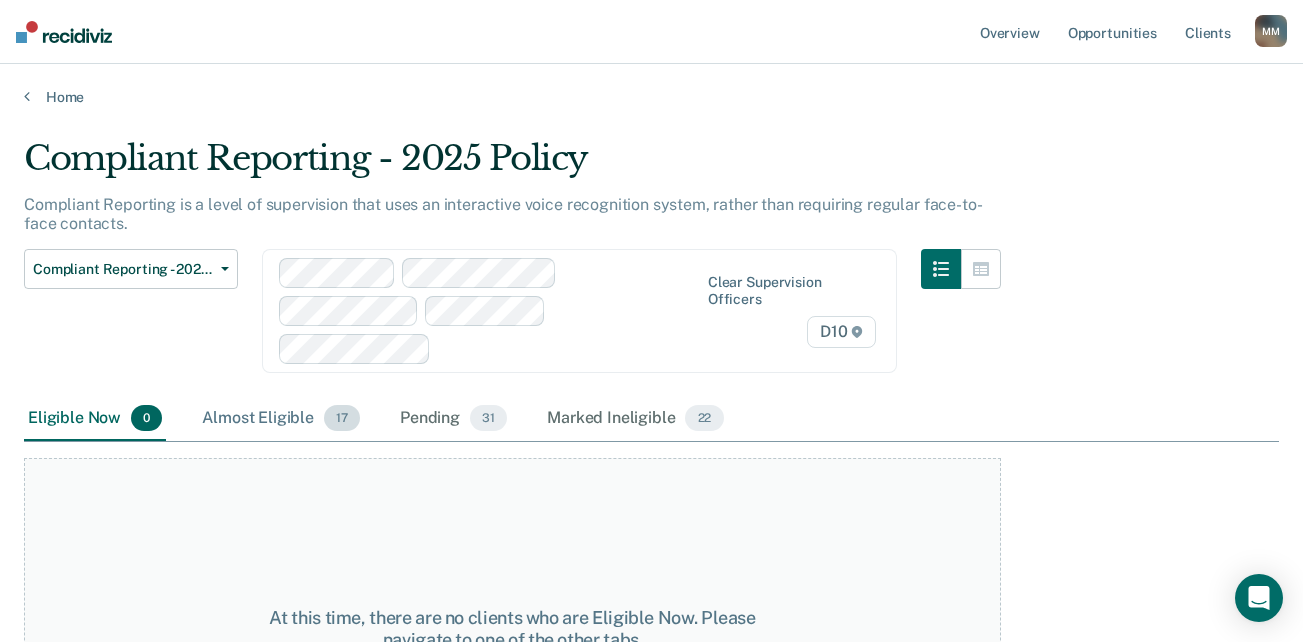 click on "Almost Eligible 17" at bounding box center [281, 419] 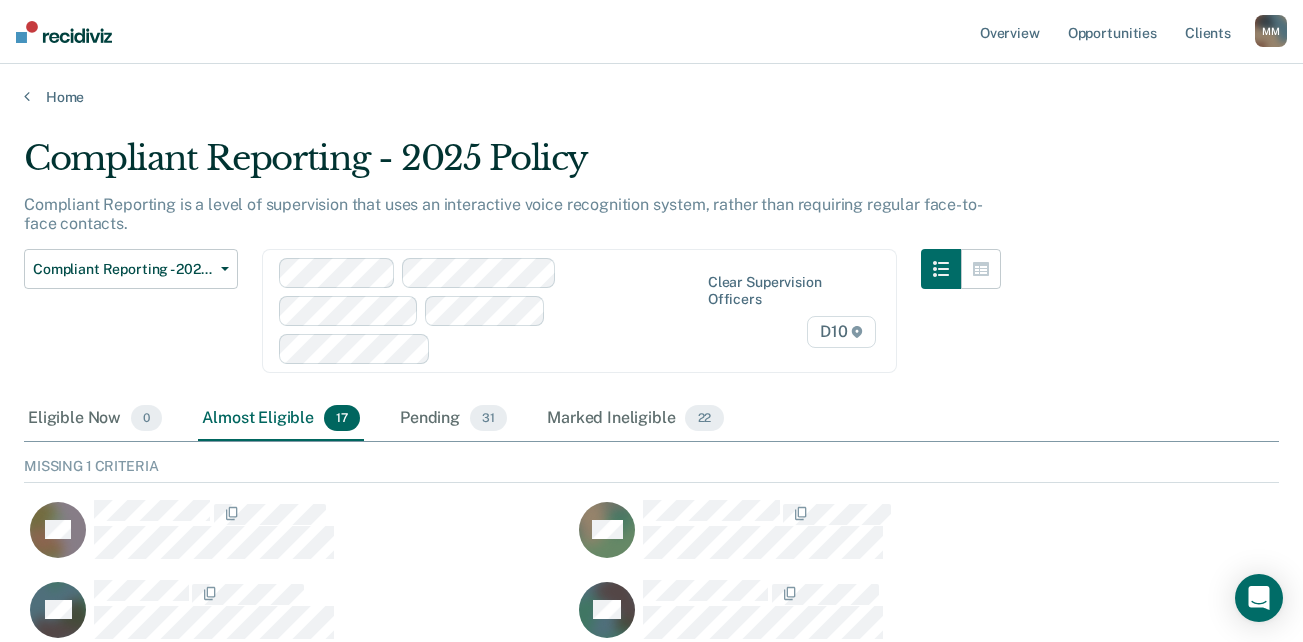 scroll, scrollTop: 16, scrollLeft: 16, axis: both 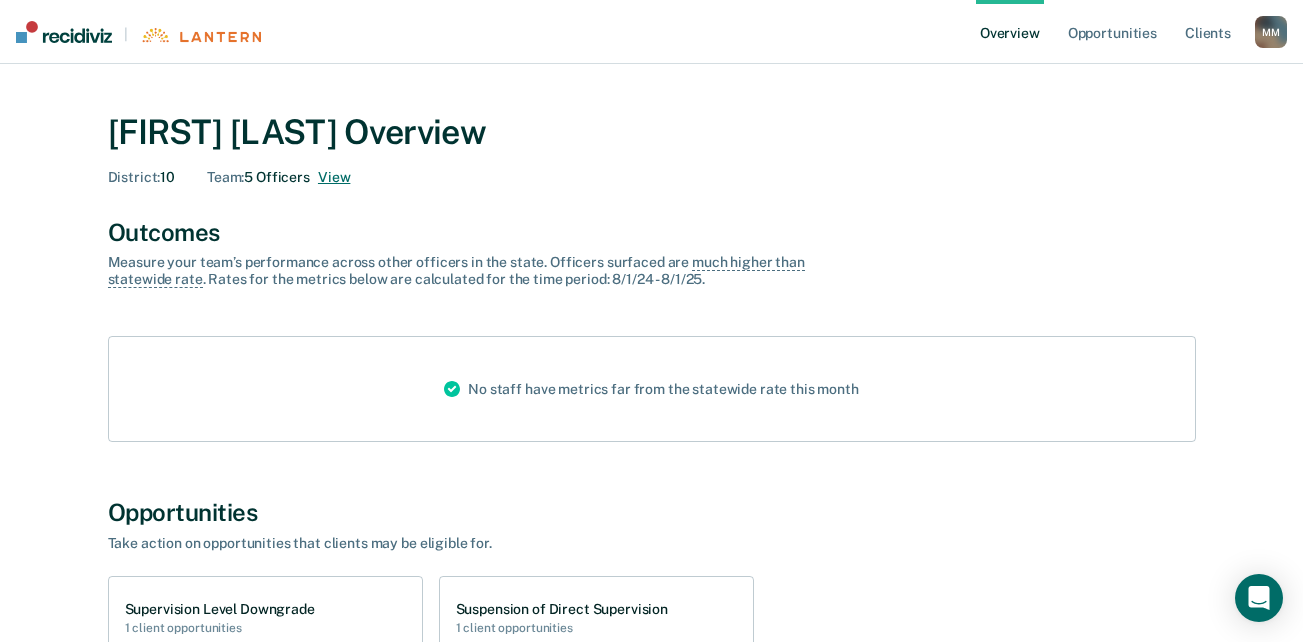 click on "View" at bounding box center (334, 177) 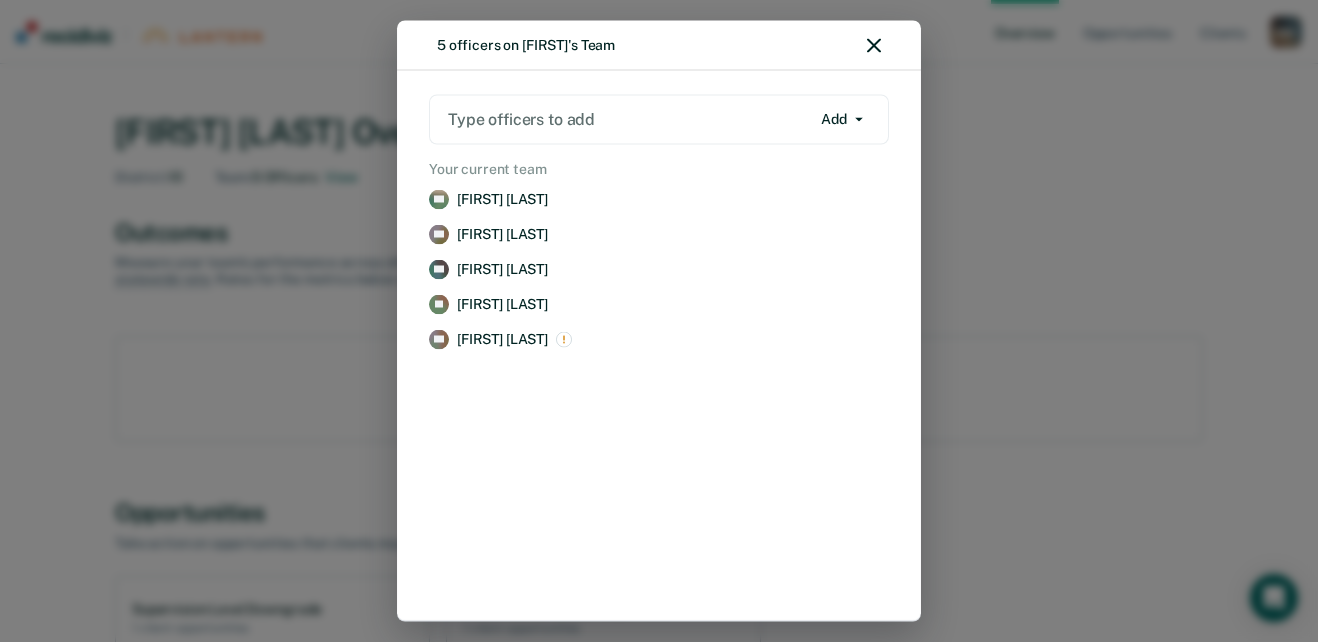 click on "5 officers on [FIRST]'s Team Type officers to add Add Add Remove Your current team HB [LAST] Remove CC [FIRST] [LAST] Remove CG [FIRST] [LAST] Remove TR [FIRST] [LAST] Remove CS [FIRST] [LAST] Remove" at bounding box center (659, 321) 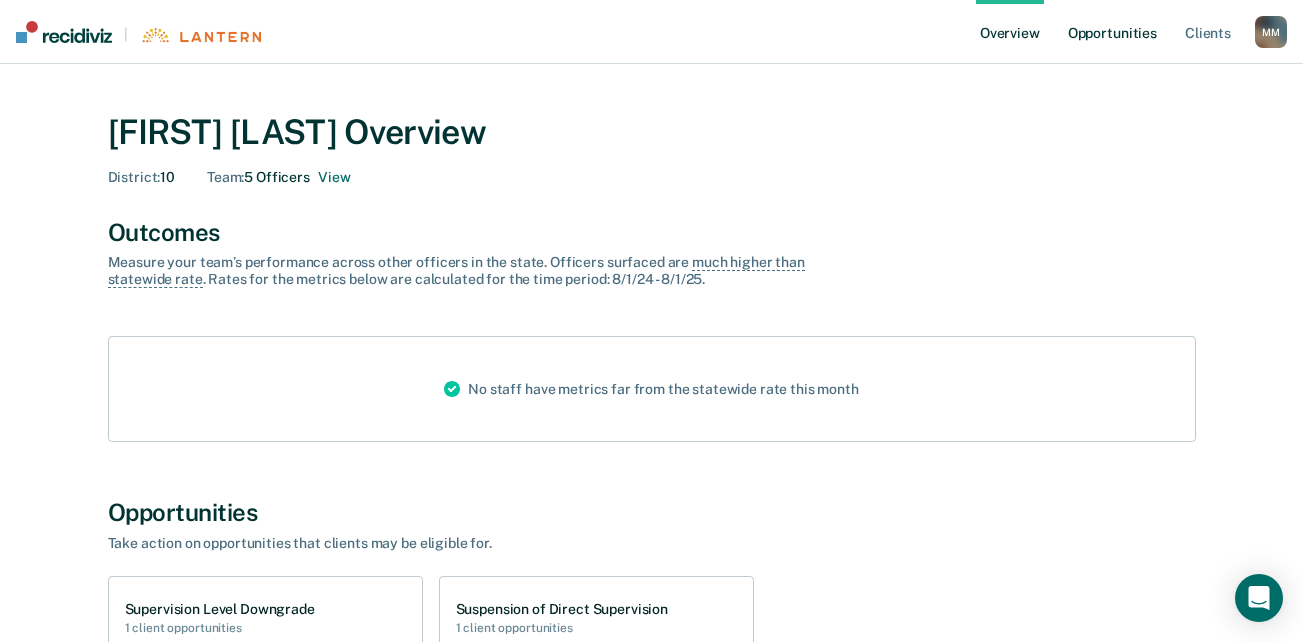 click on "Opportunities" at bounding box center (1112, 32) 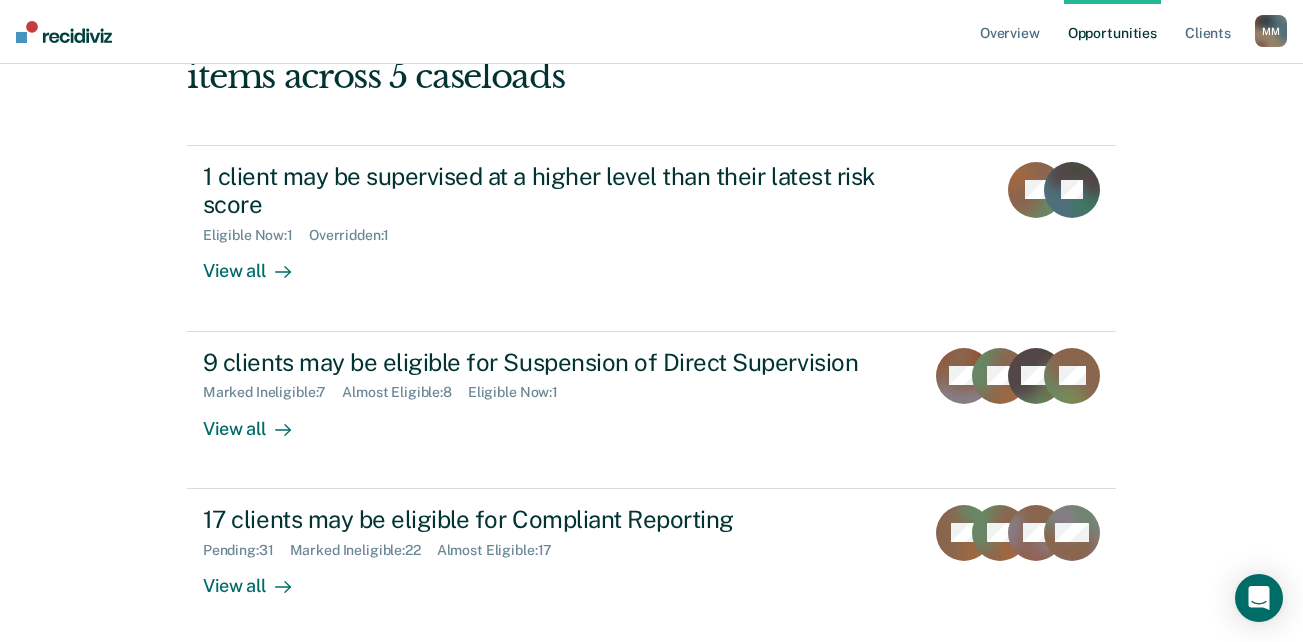 scroll, scrollTop: 195, scrollLeft: 0, axis: vertical 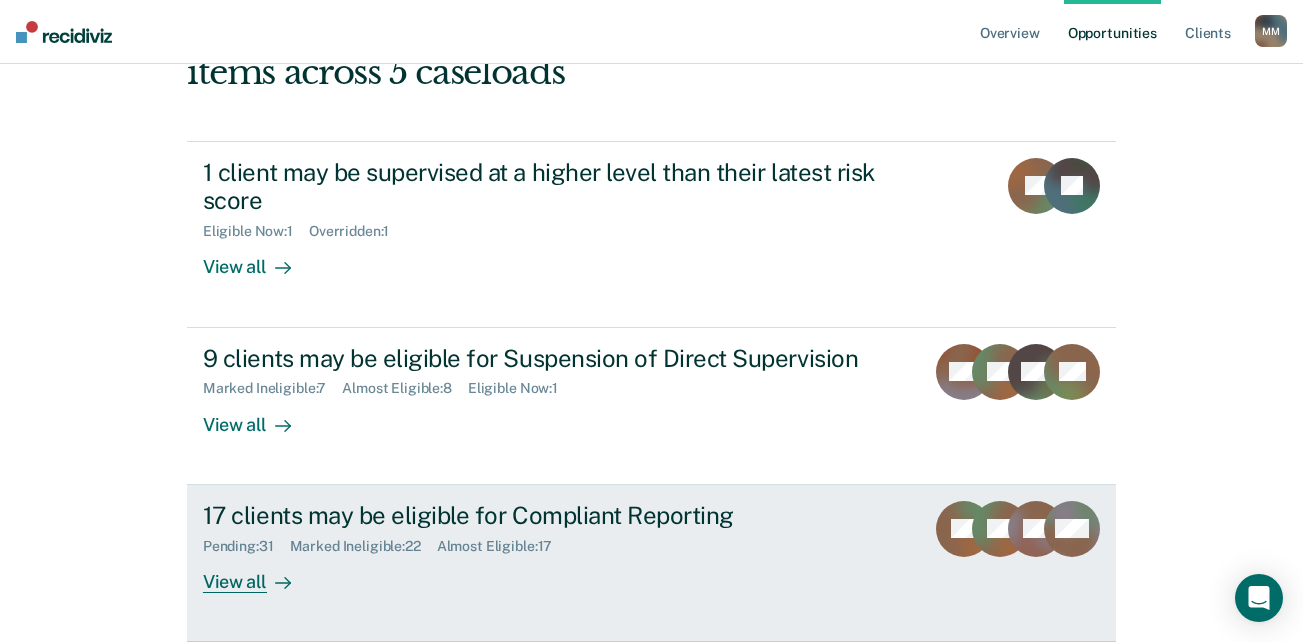 click on "View all" at bounding box center (259, 573) 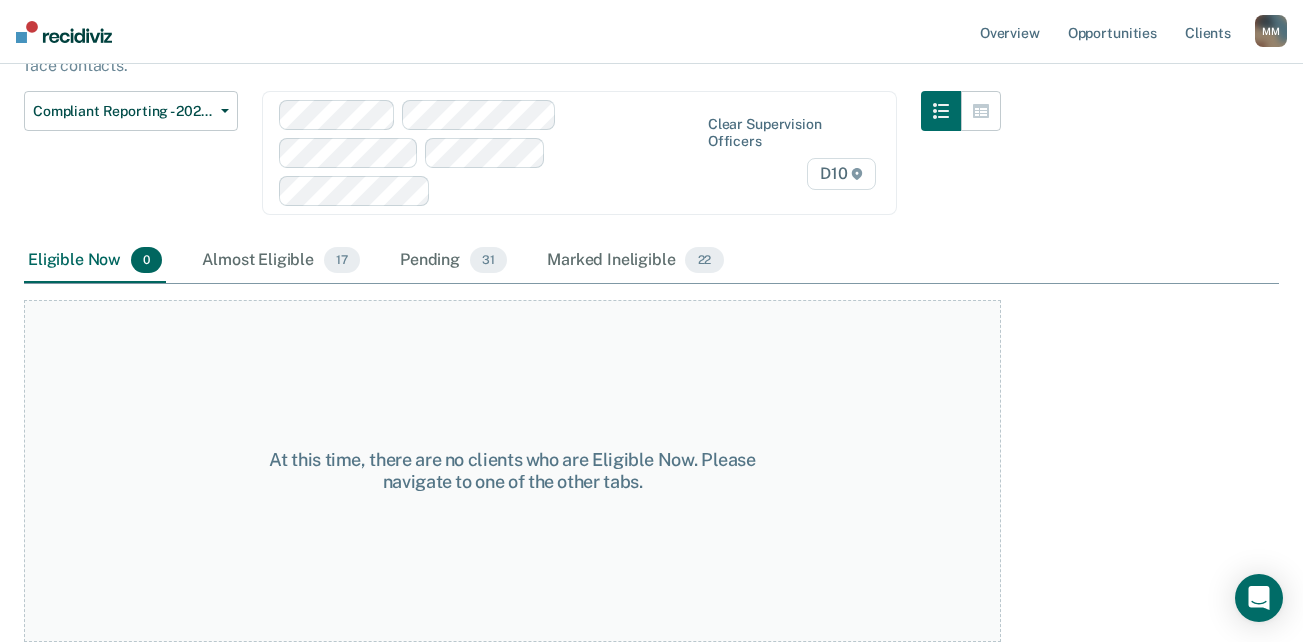 scroll, scrollTop: 0, scrollLeft: 0, axis: both 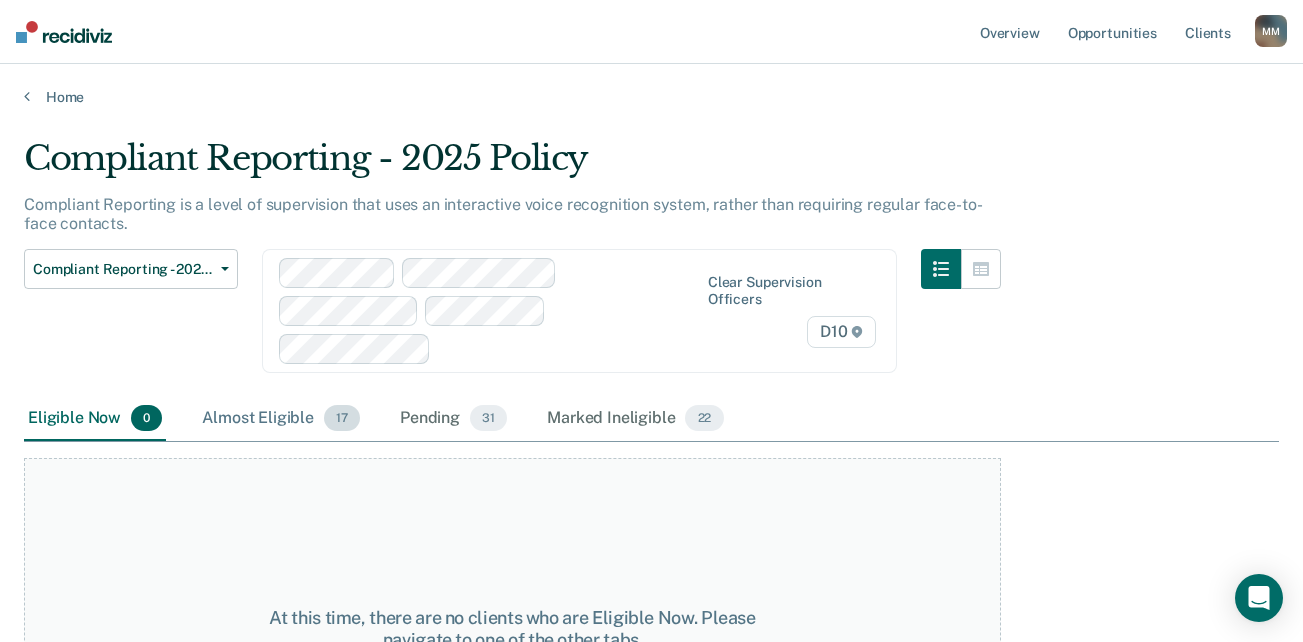 click on "Almost Eligible 17" at bounding box center (281, 419) 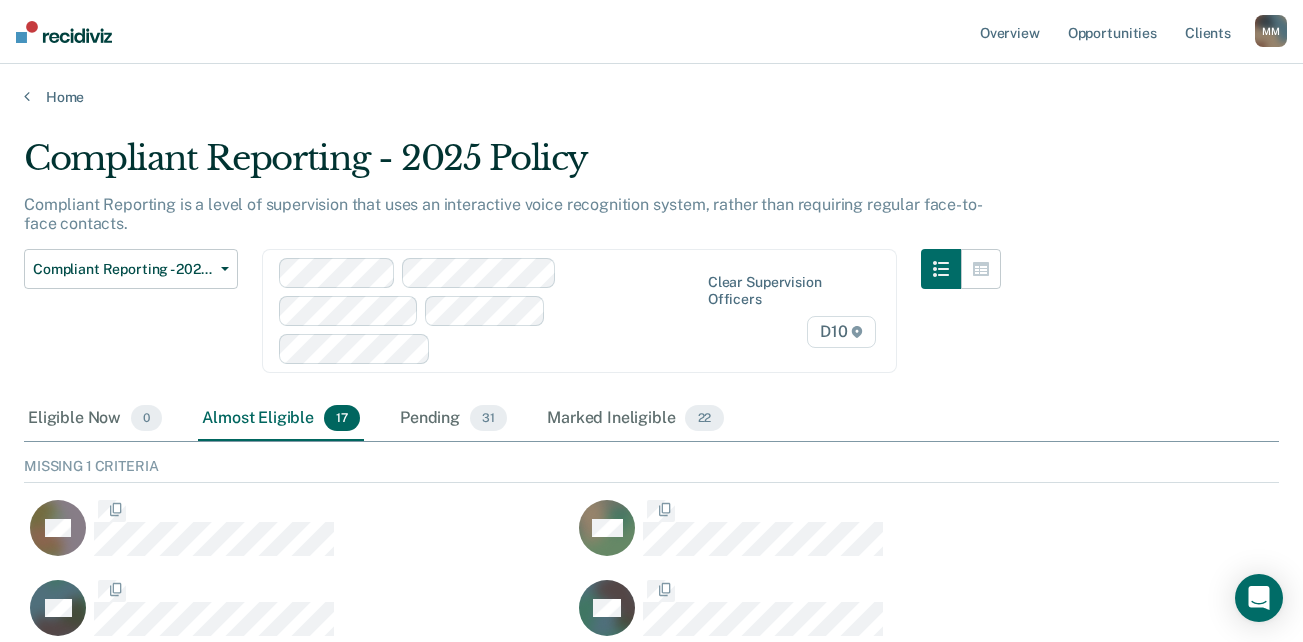 scroll, scrollTop: 16, scrollLeft: 16, axis: both 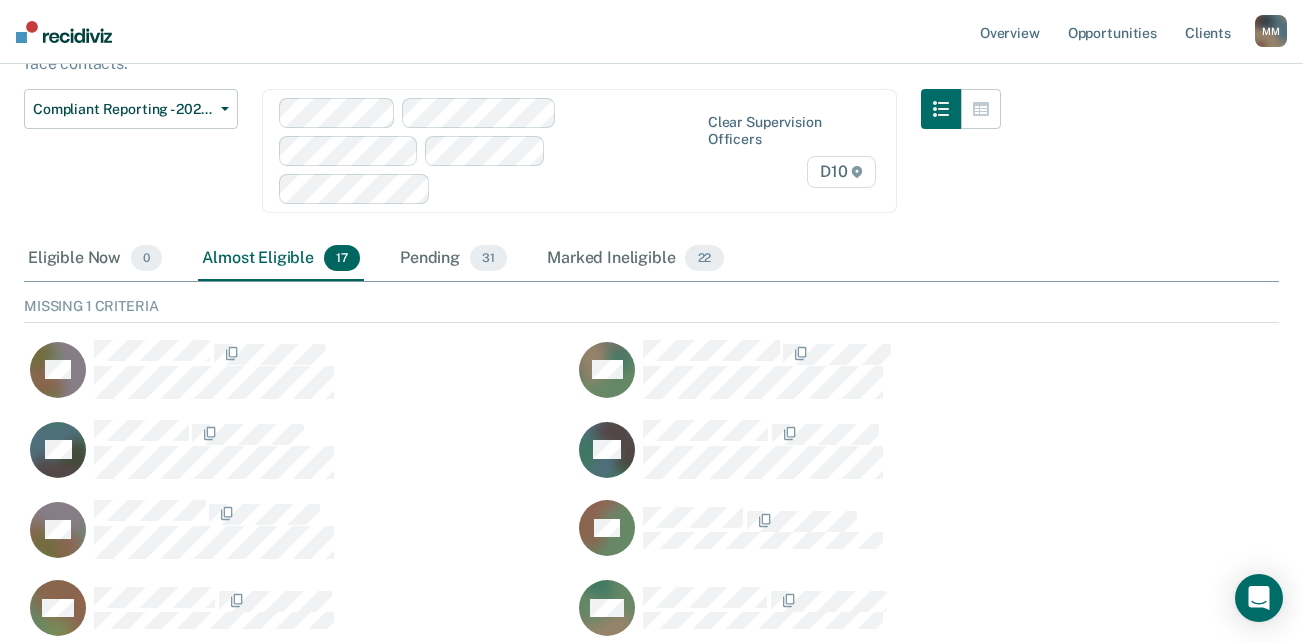 click on "Pending 31" at bounding box center [453, 259] 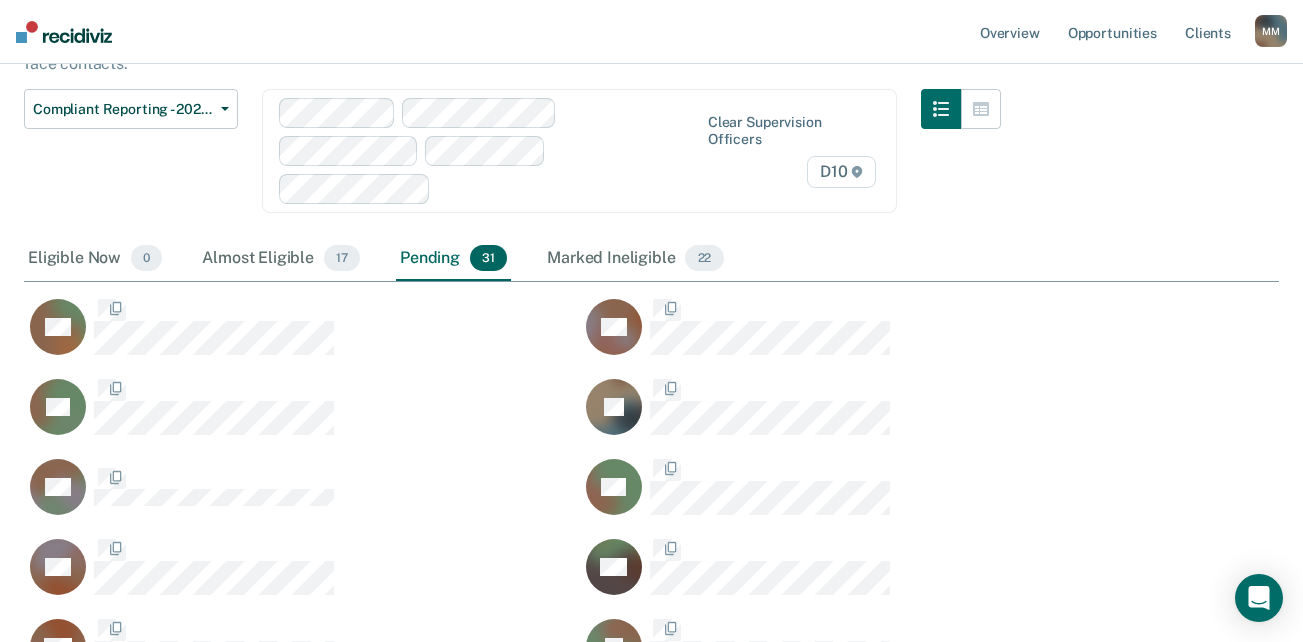 scroll, scrollTop: 0, scrollLeft: 0, axis: both 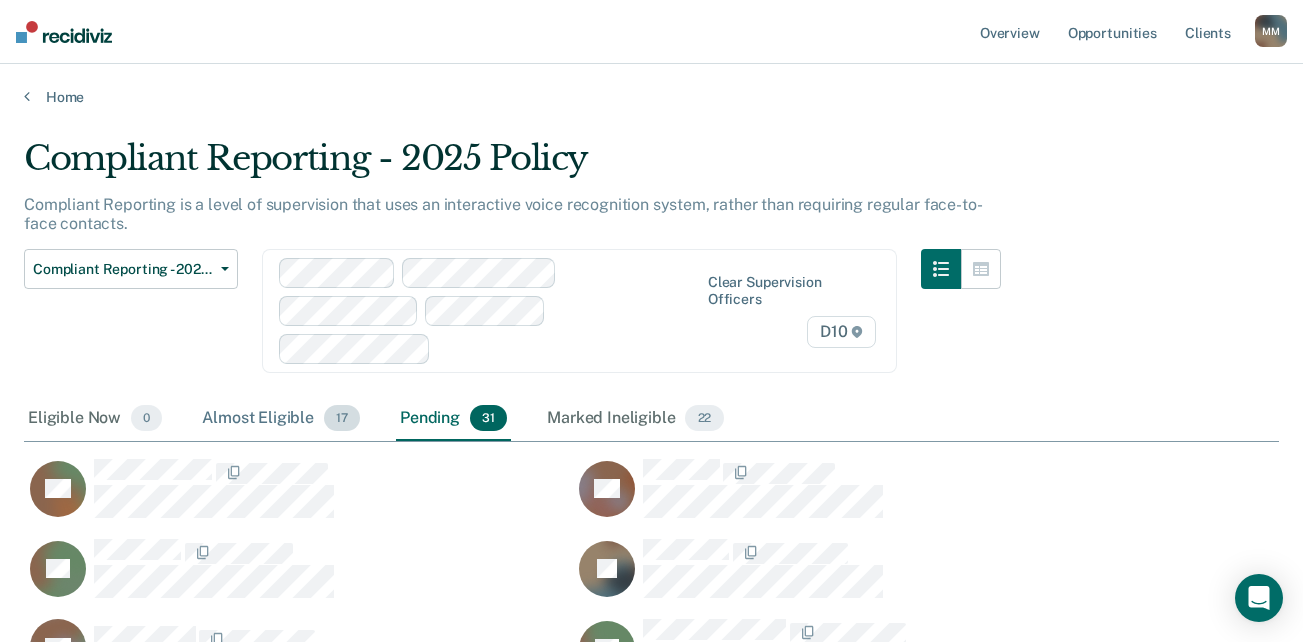 click on "Almost Eligible 17" at bounding box center (281, 419) 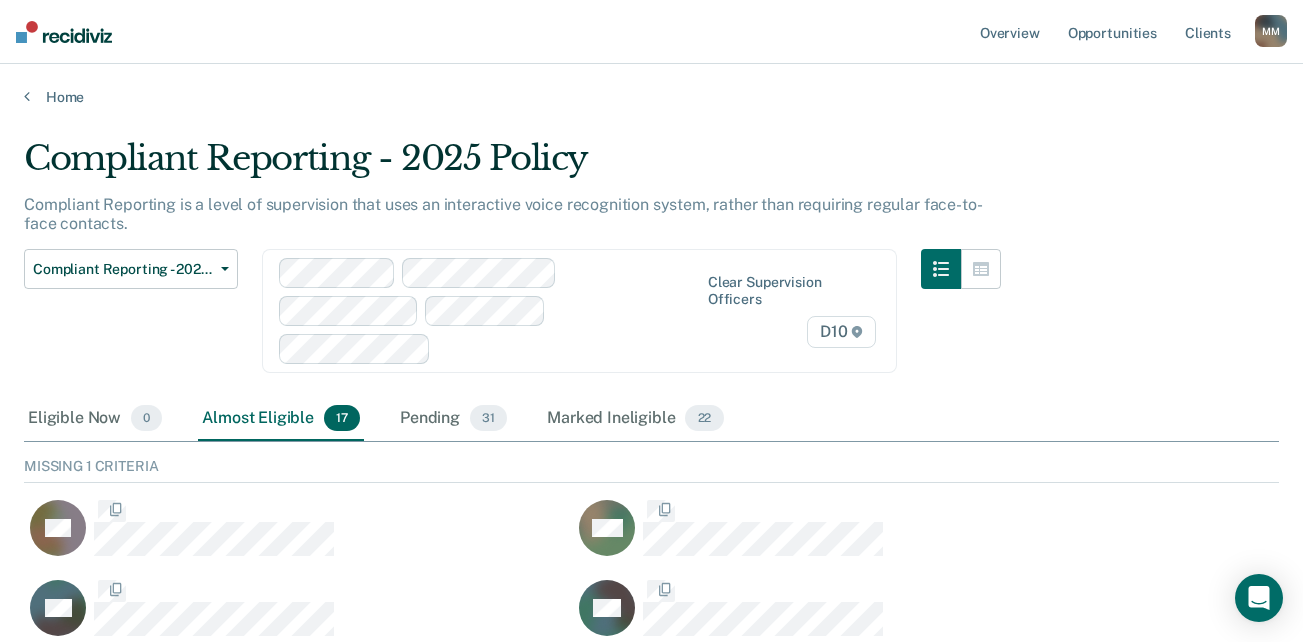 scroll, scrollTop: 16, scrollLeft: 16, axis: both 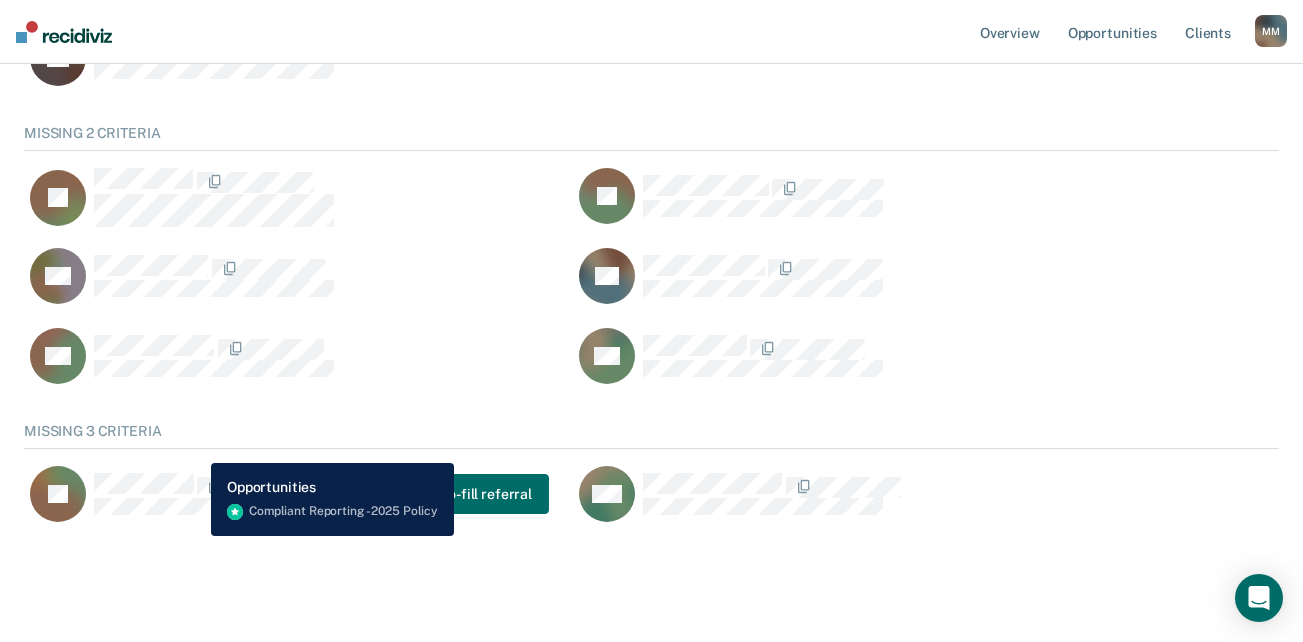 click at bounding box center [196, 487] 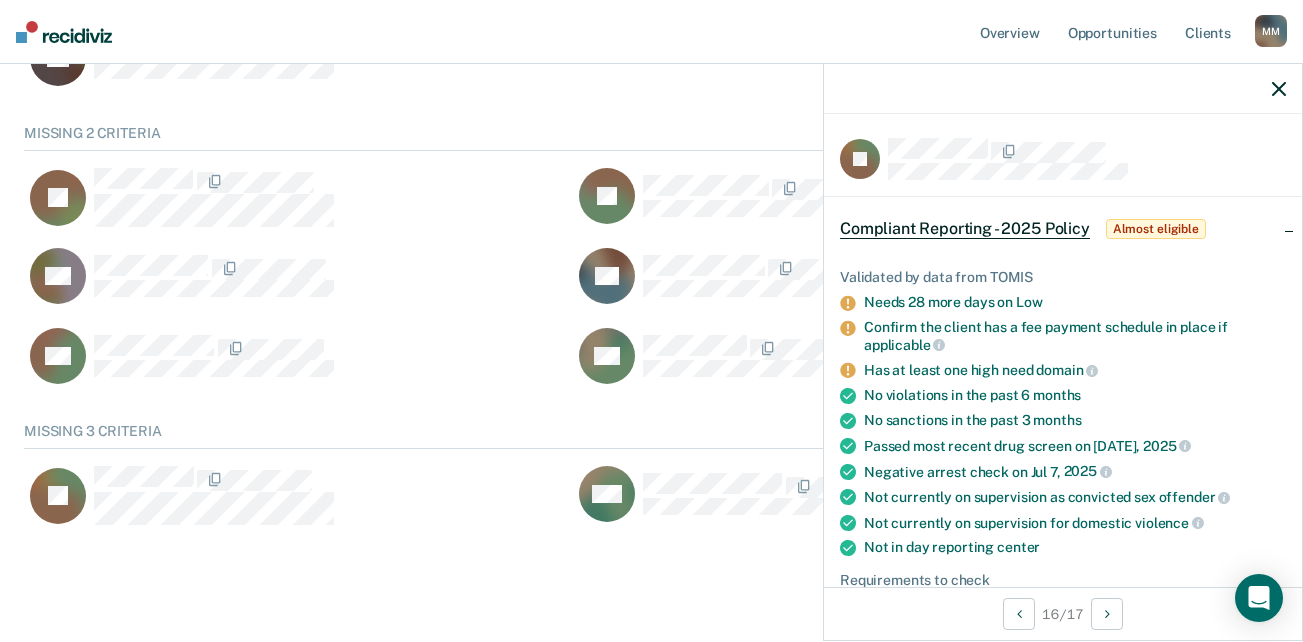 click at bounding box center (1063, 89) 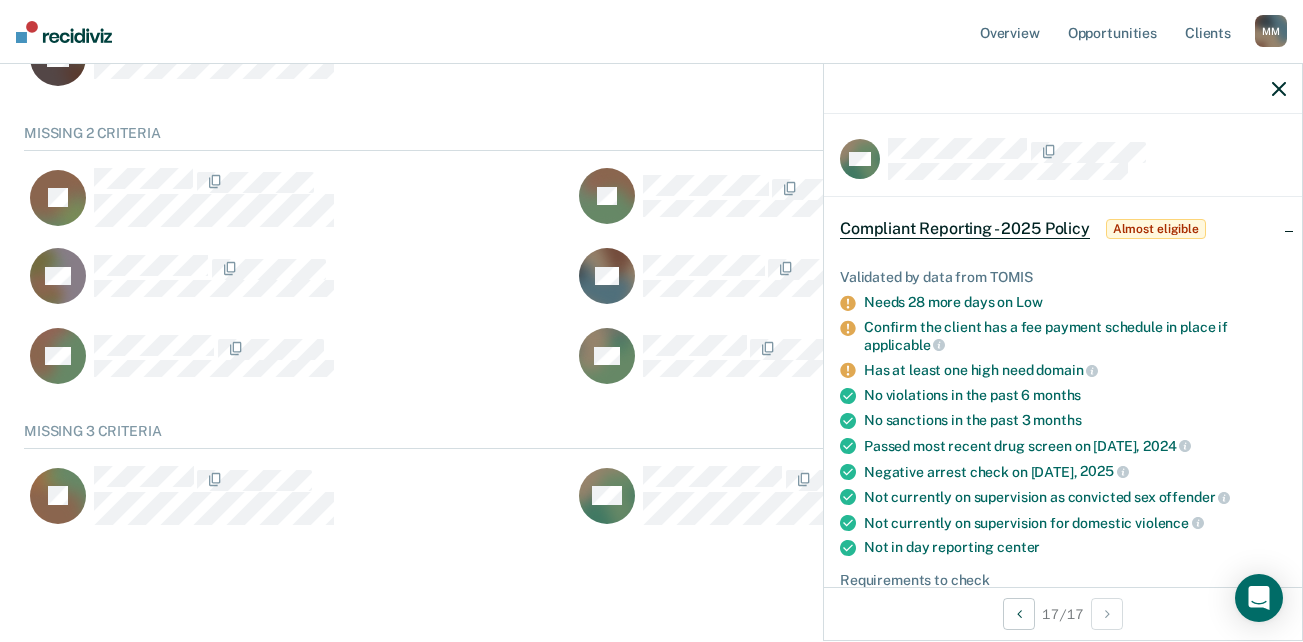 click 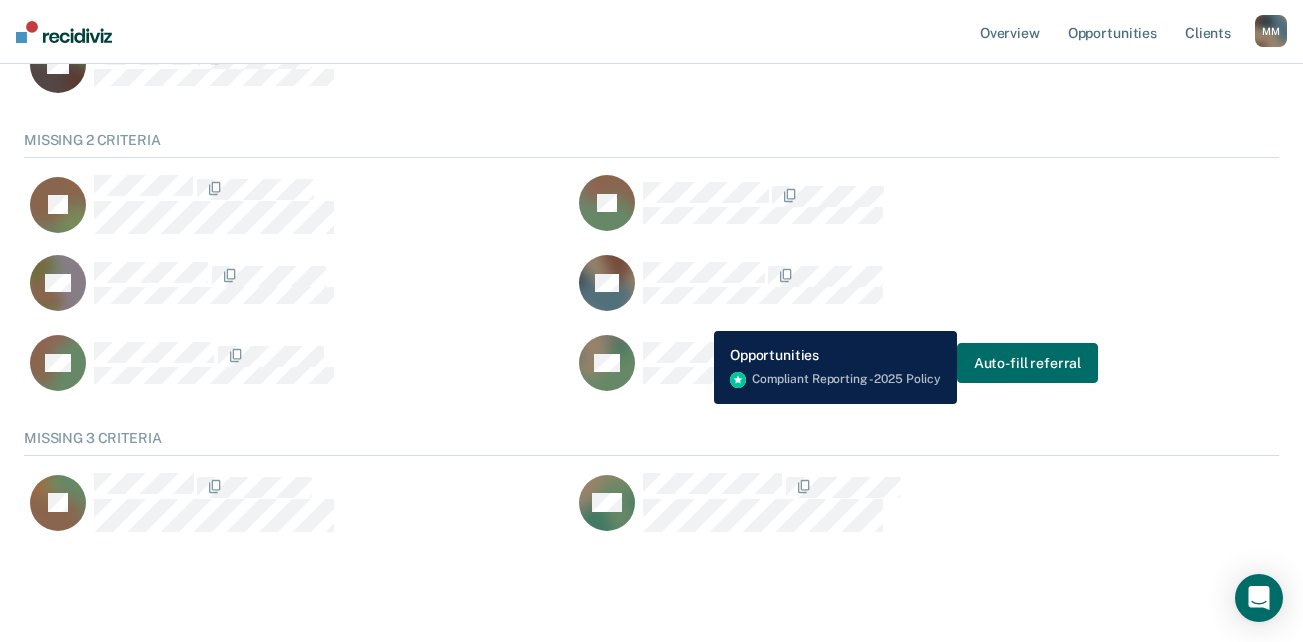 scroll, scrollTop: 805, scrollLeft: 0, axis: vertical 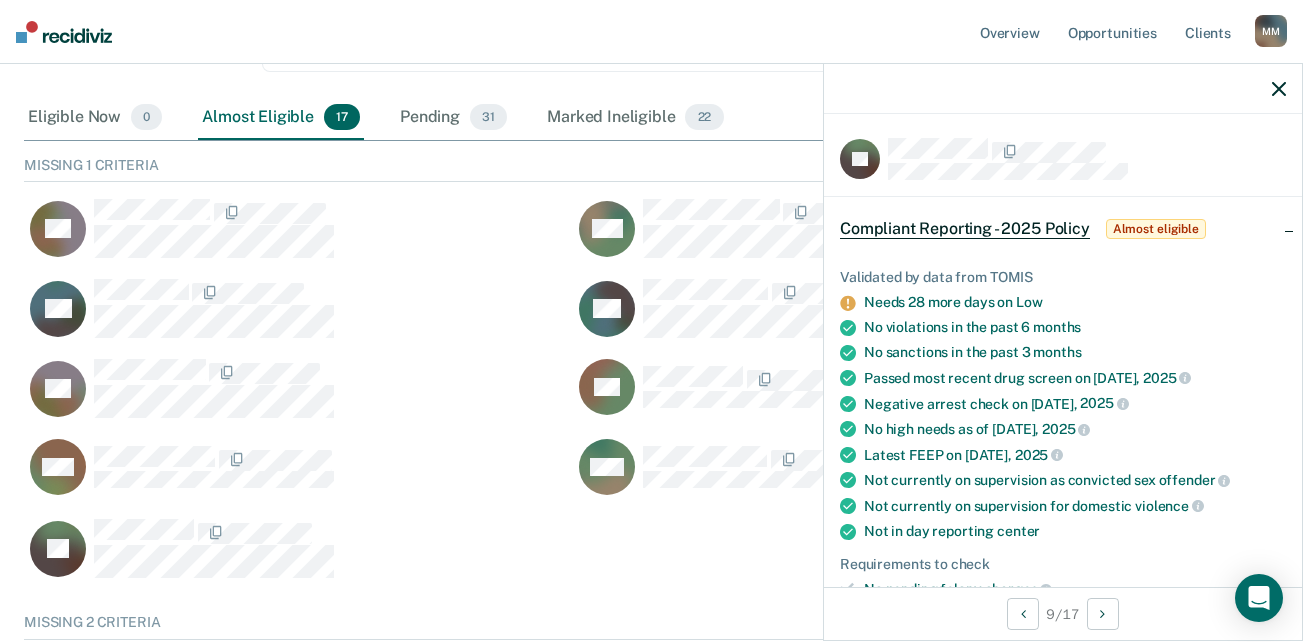 click 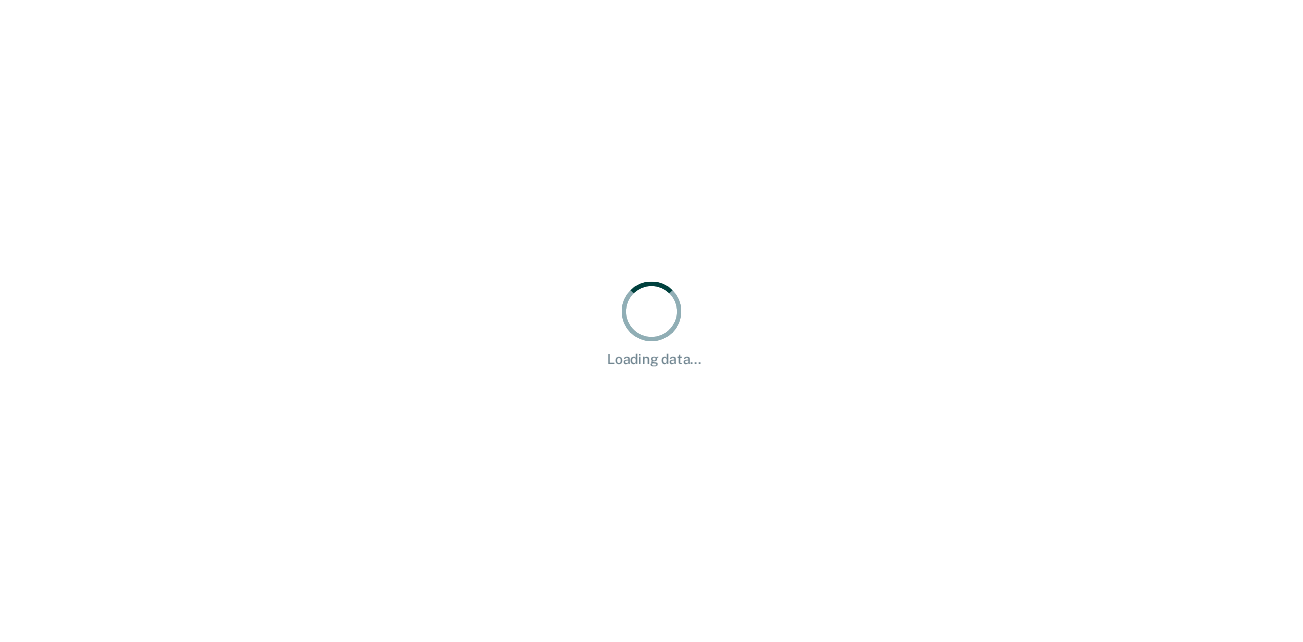 scroll, scrollTop: 0, scrollLeft: 0, axis: both 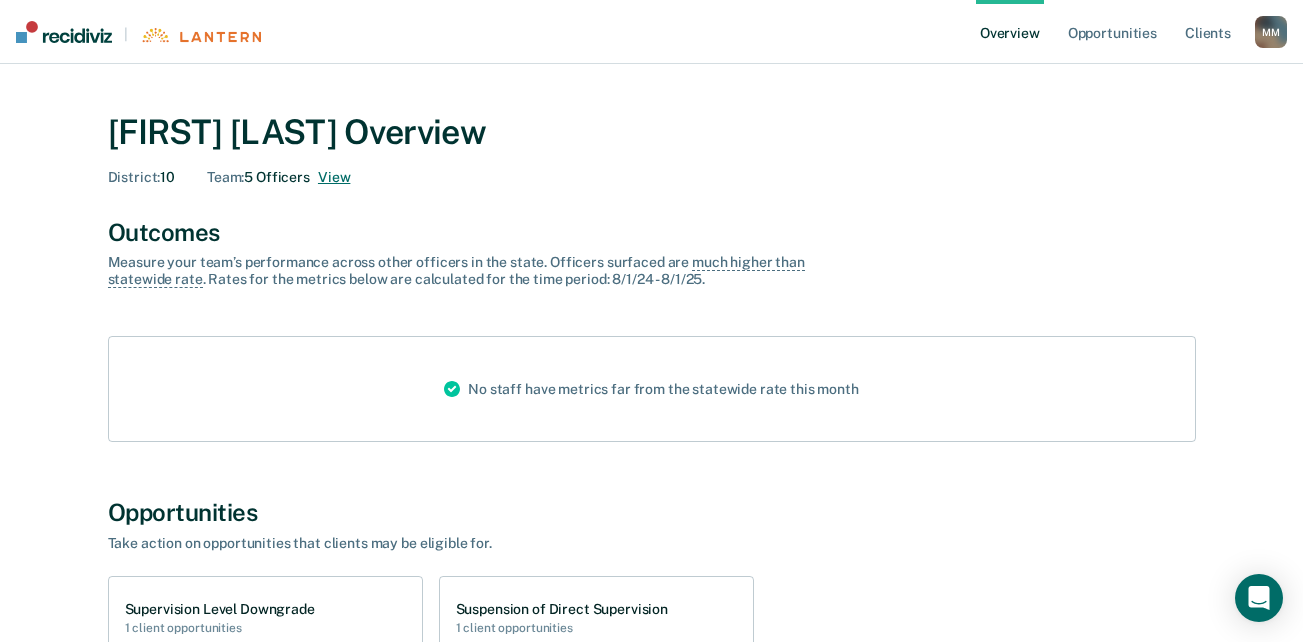 click on "View" at bounding box center [334, 177] 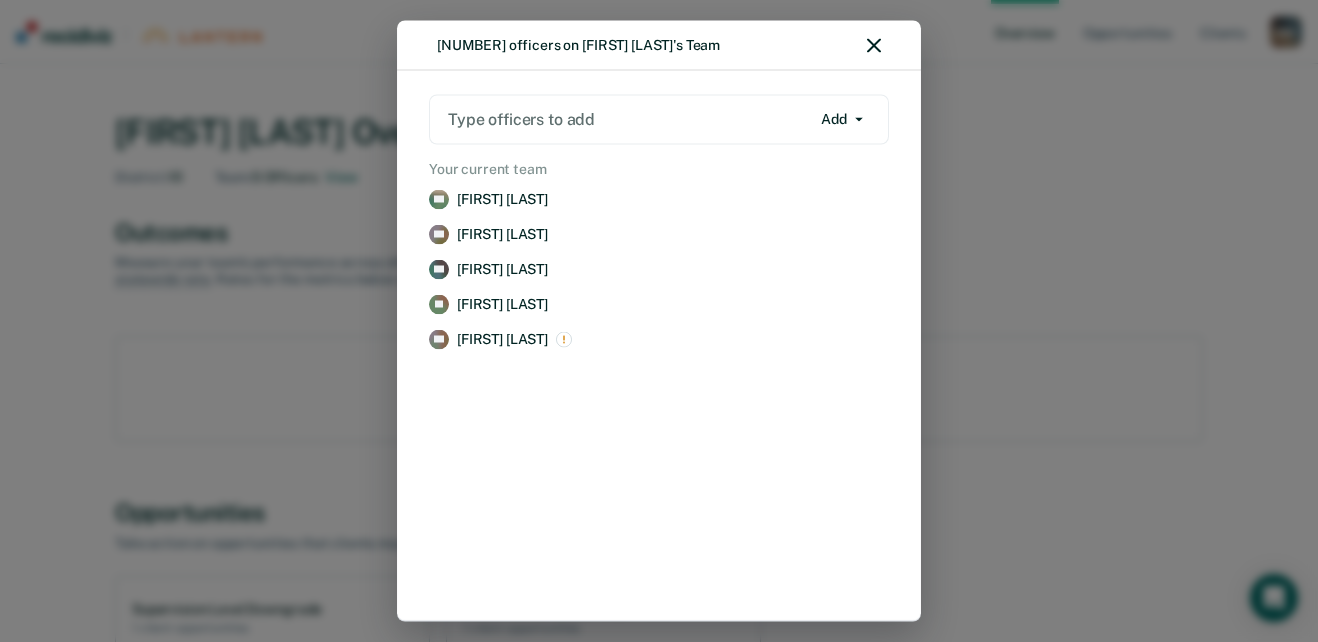 click on "[NUMBER] officers on [FIRST] [LAST]'s Team Type officers to add Add Add Remove Your current team HB [FIRST] [LAST] Remove CC [FIRST] [LAST] Remove CG [FIRST] [LAST] Remove TR [FIRST] [LAST] Remove CS [FIRST] [LAST] Remove" at bounding box center (659, 321) 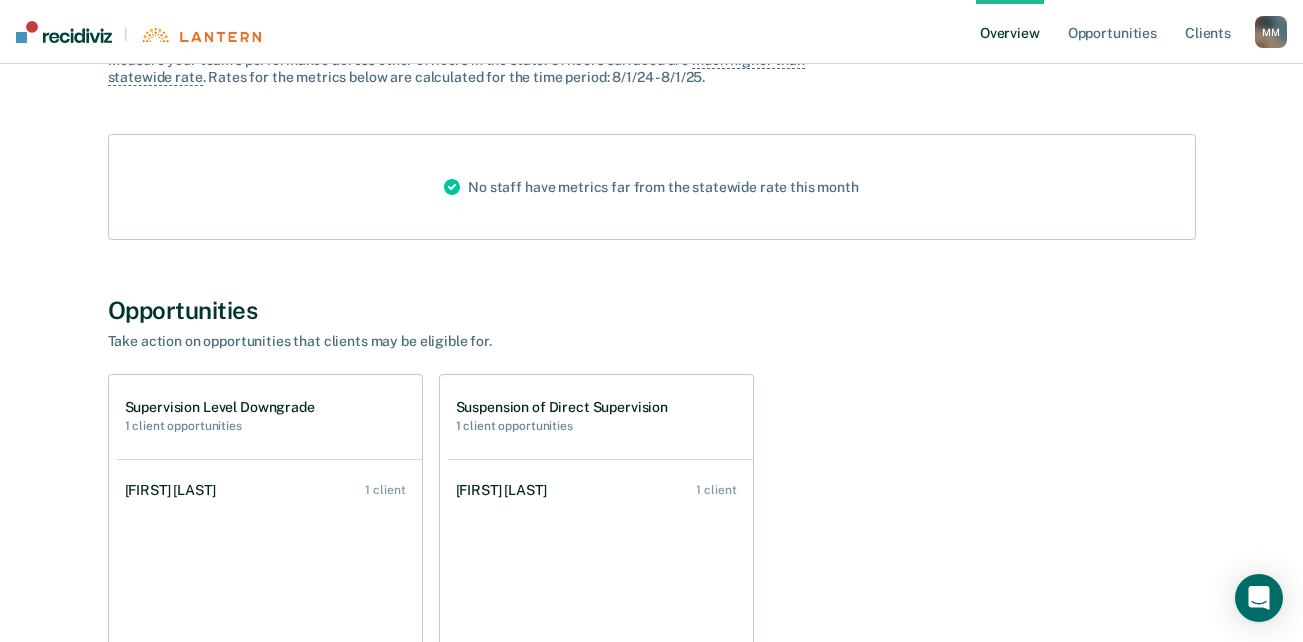 scroll, scrollTop: 300, scrollLeft: 0, axis: vertical 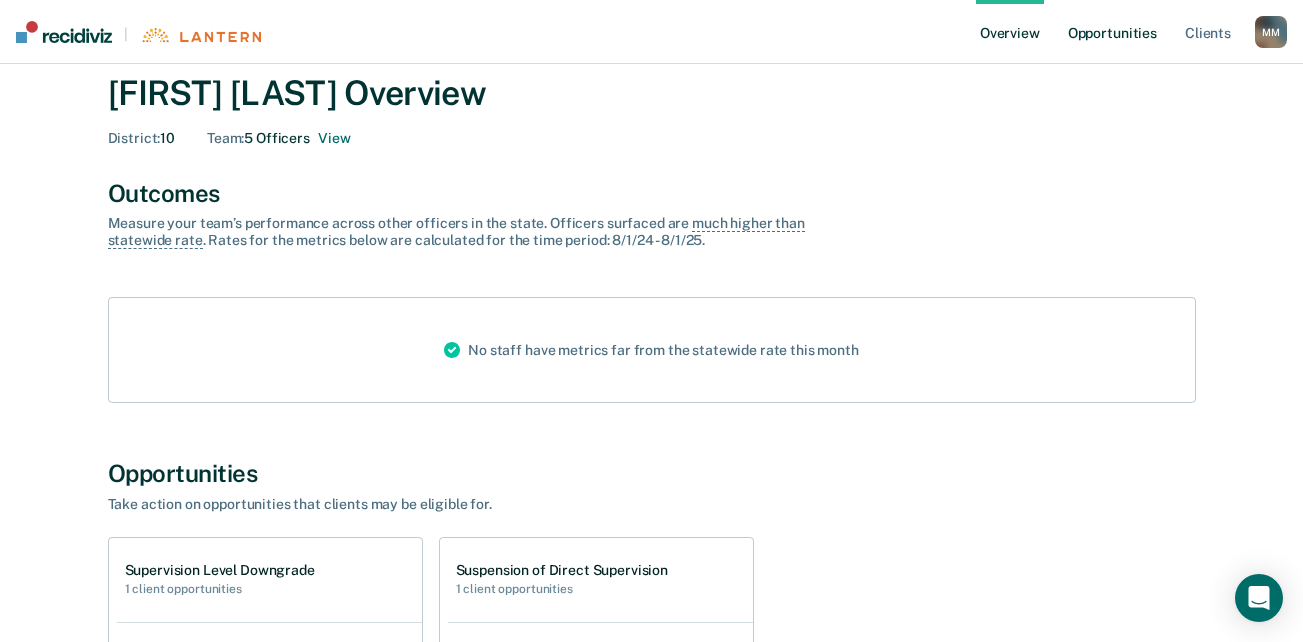 click on "Opportunities" at bounding box center (1112, 32) 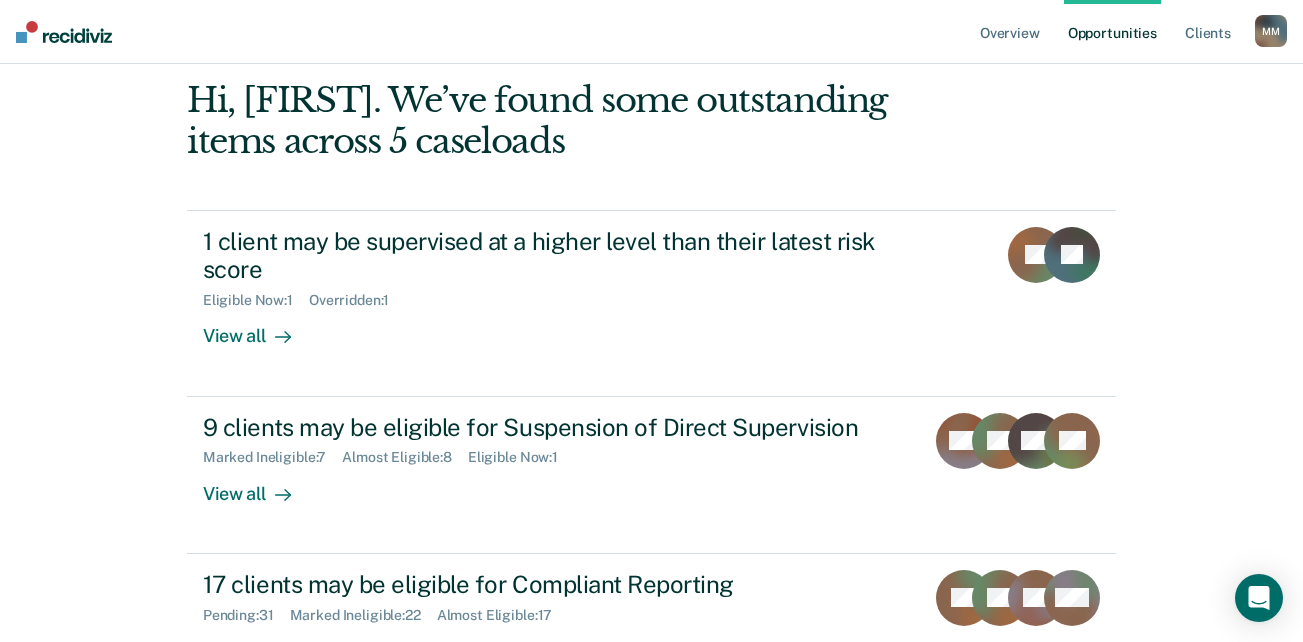 scroll, scrollTop: 195, scrollLeft: 0, axis: vertical 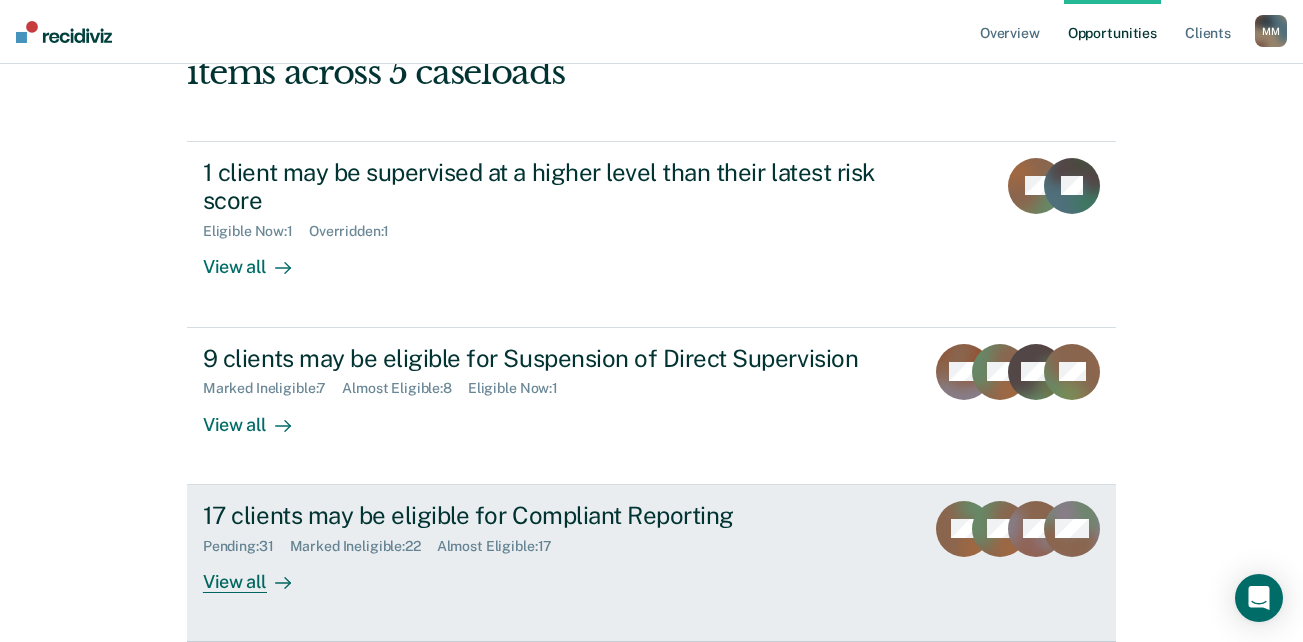 click on "View all" at bounding box center (259, 573) 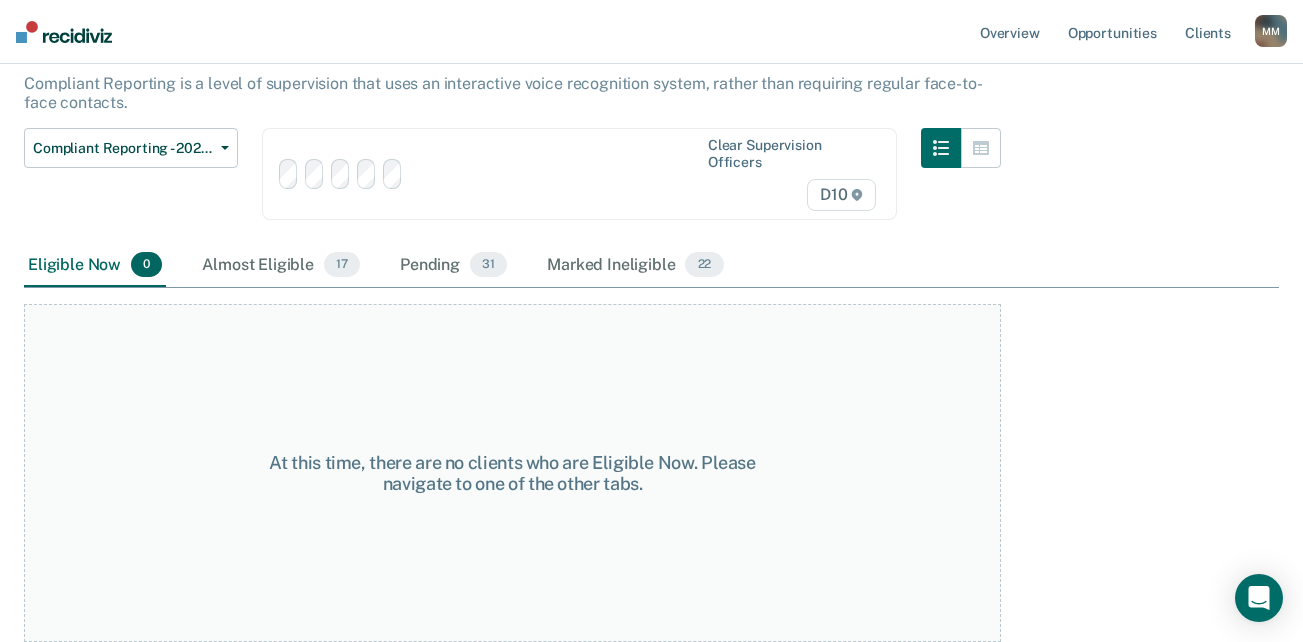 scroll, scrollTop: 0, scrollLeft: 0, axis: both 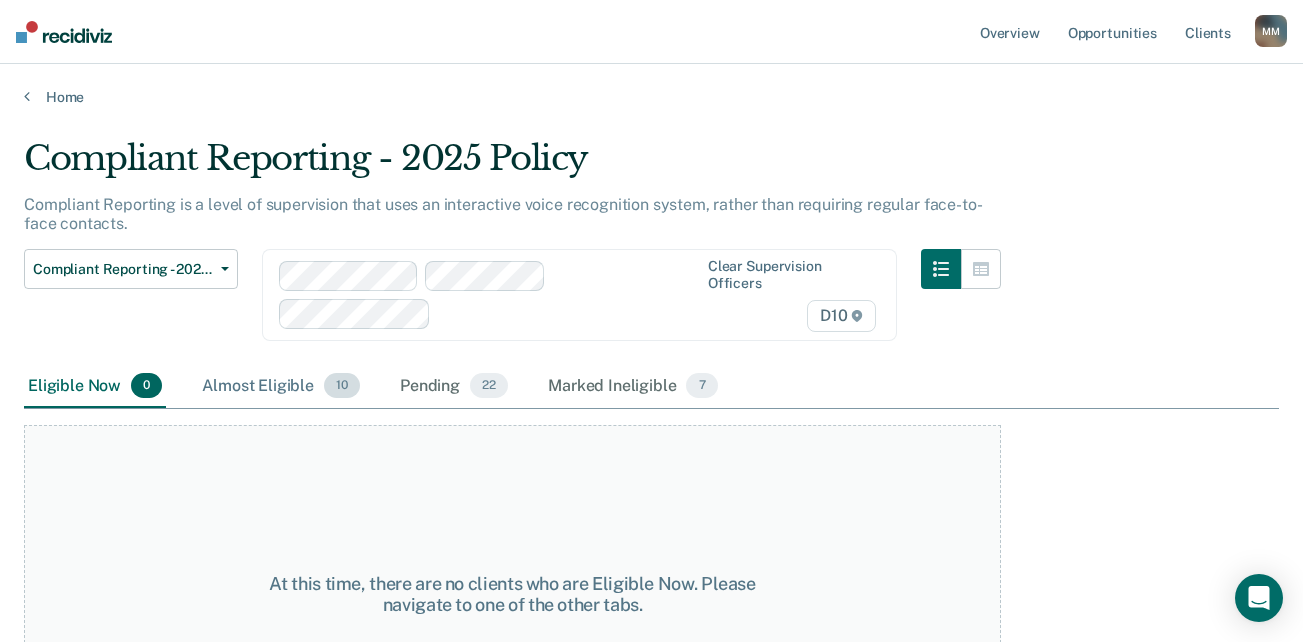 click on "Almost Eligible 10" at bounding box center [281, 387] 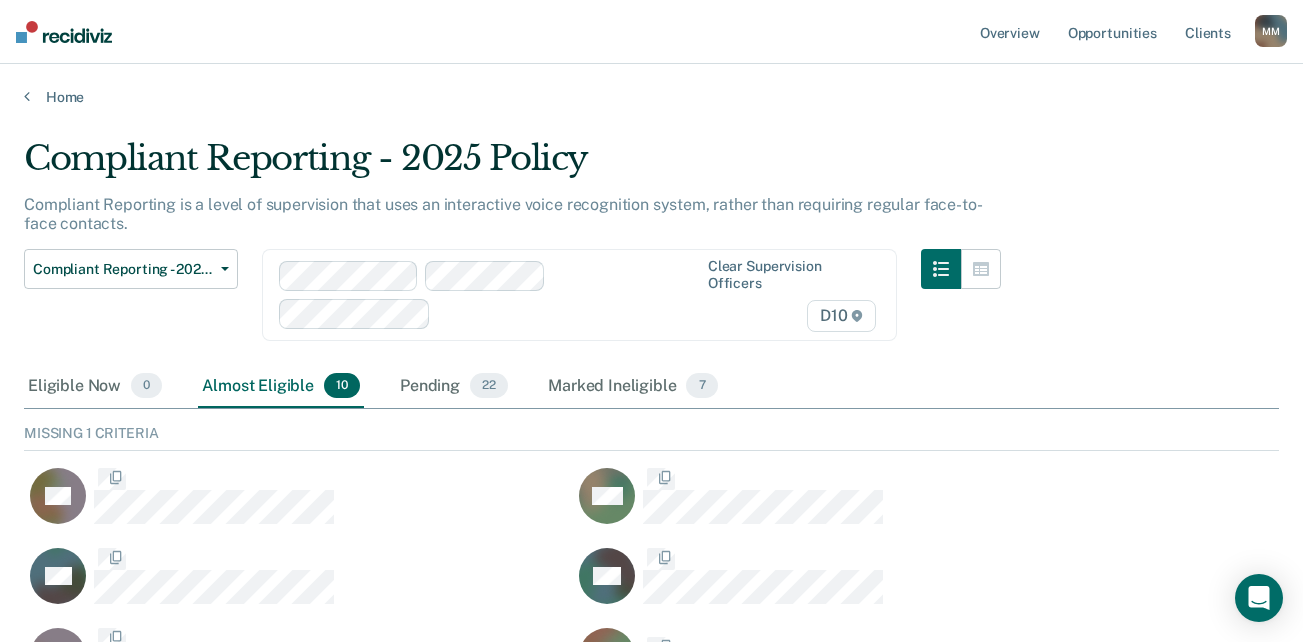 scroll, scrollTop: 16, scrollLeft: 16, axis: both 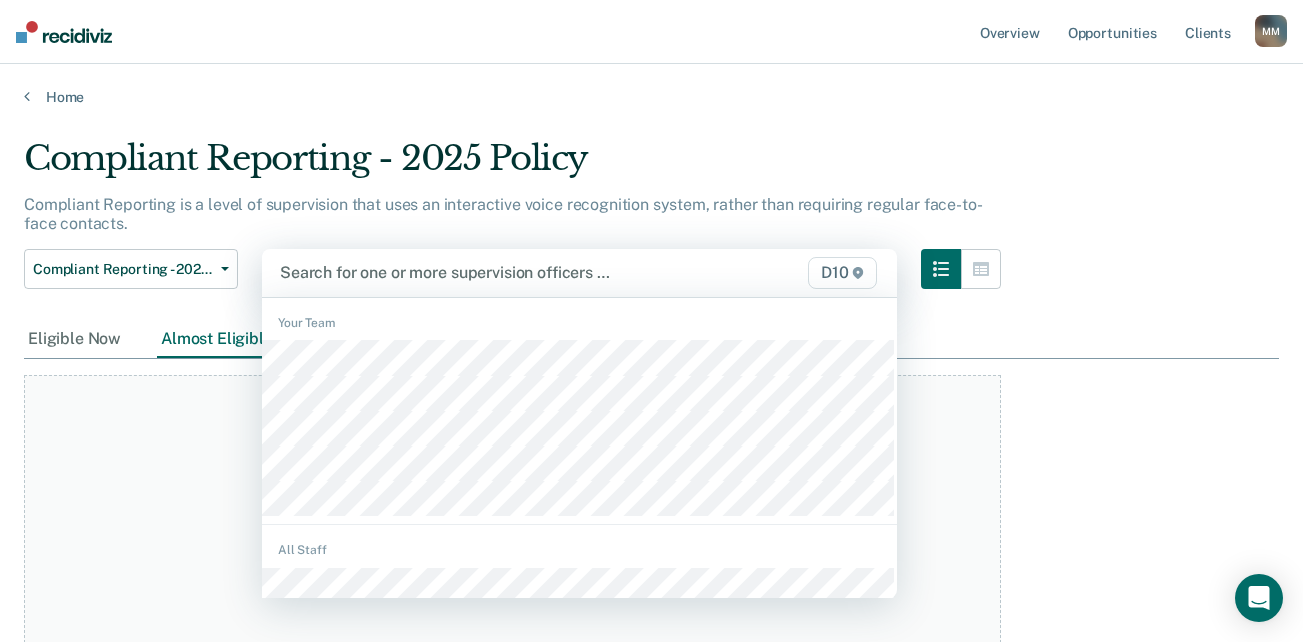 click at bounding box center [489, 272] 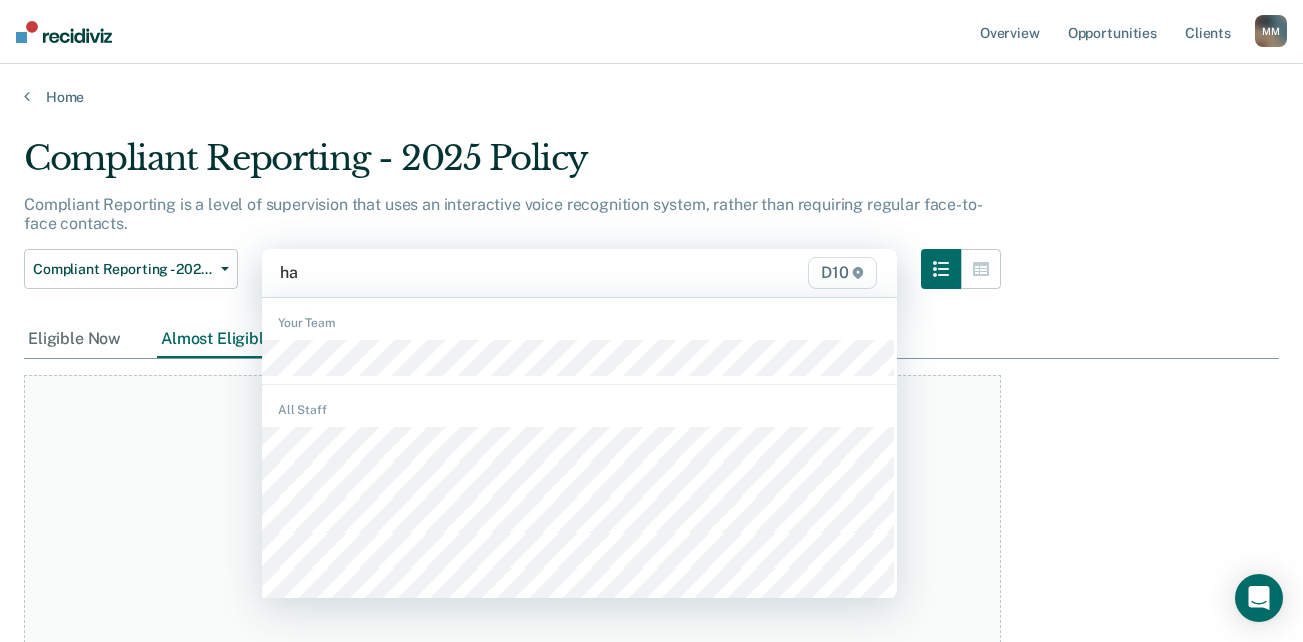 type on "hal" 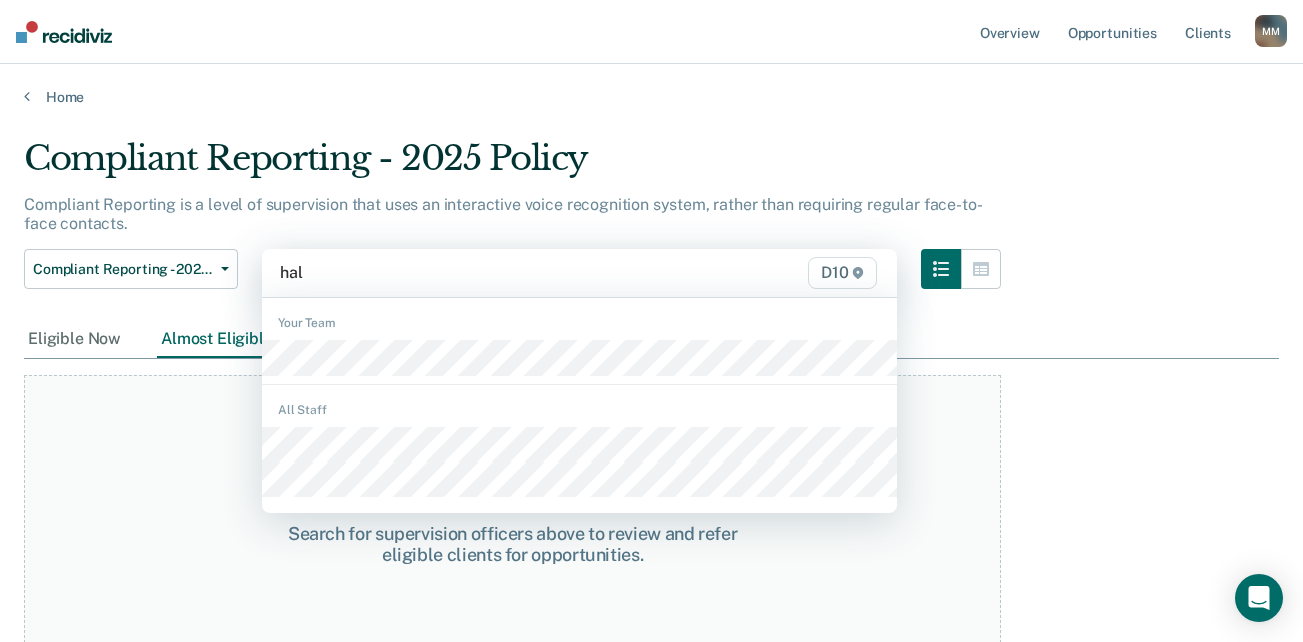 drag, startPoint x: 413, startPoint y: 336, endPoint x: 401, endPoint y: 338, distance: 12.165525 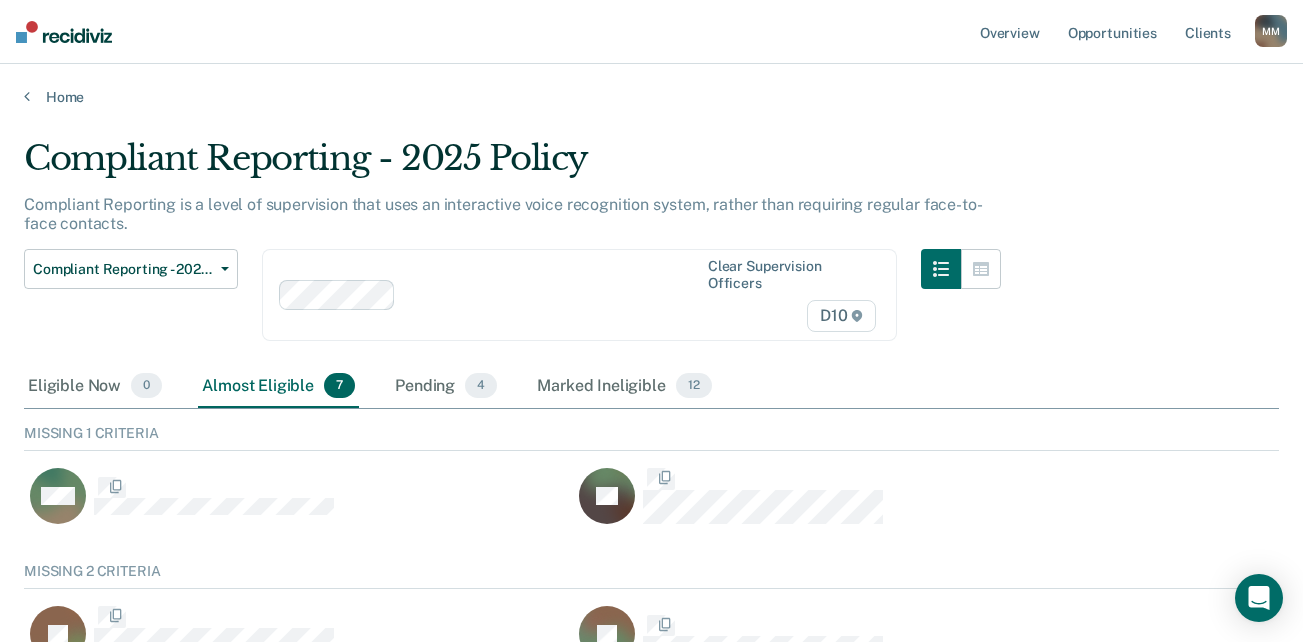 scroll, scrollTop: 16, scrollLeft: 16, axis: both 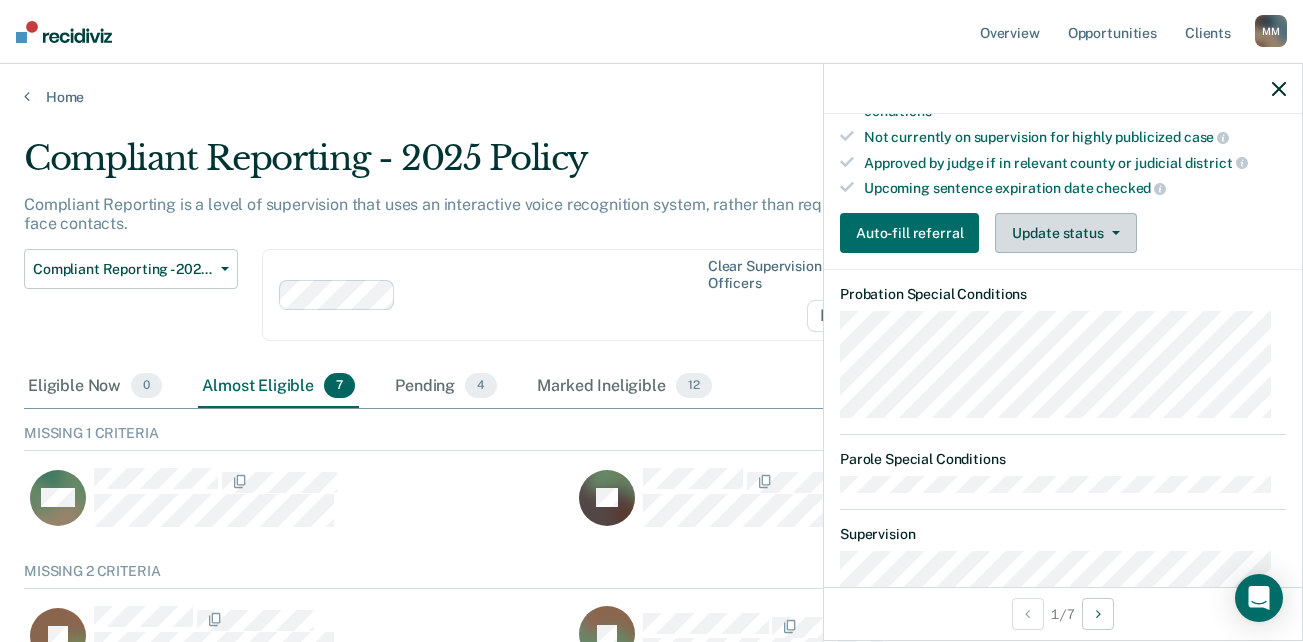 click on "Update status" at bounding box center (1065, 233) 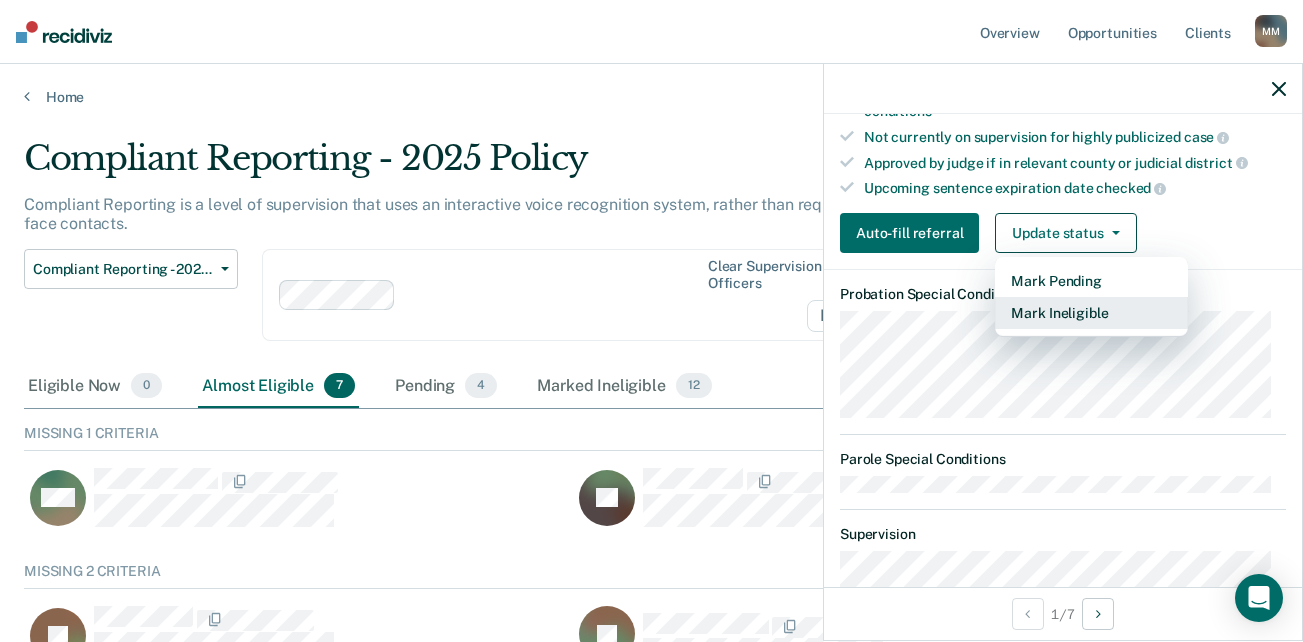 click on "Mark Ineligible" at bounding box center (1091, 313) 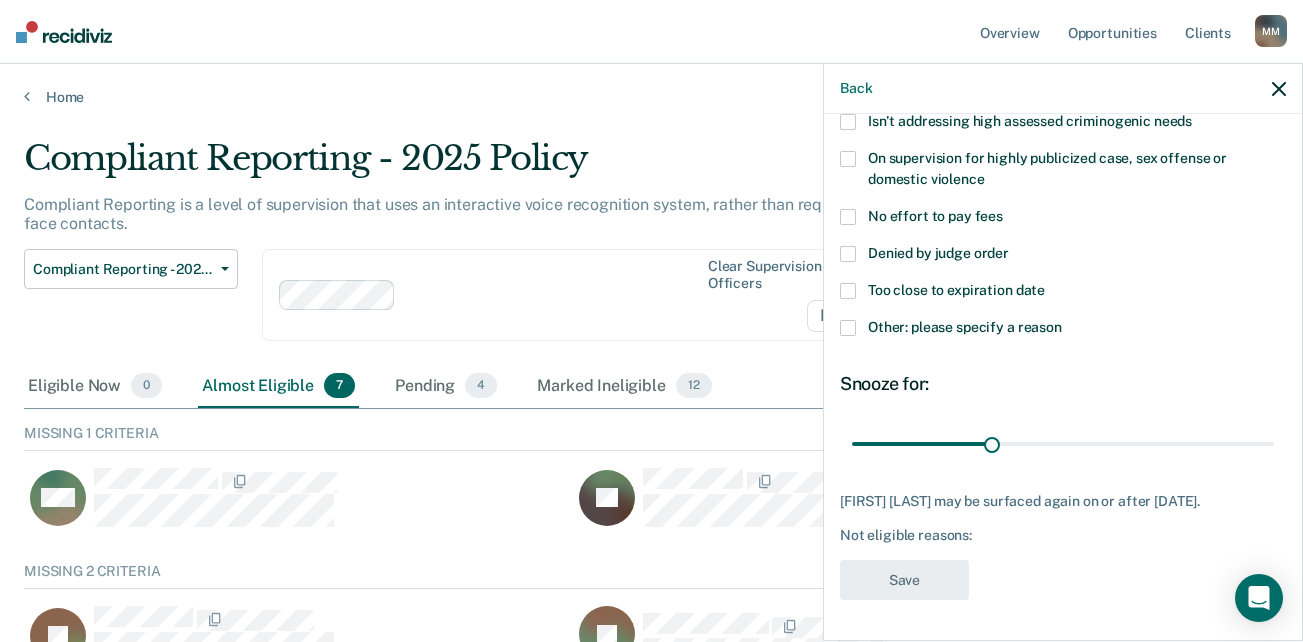 scroll, scrollTop: 278, scrollLeft: 0, axis: vertical 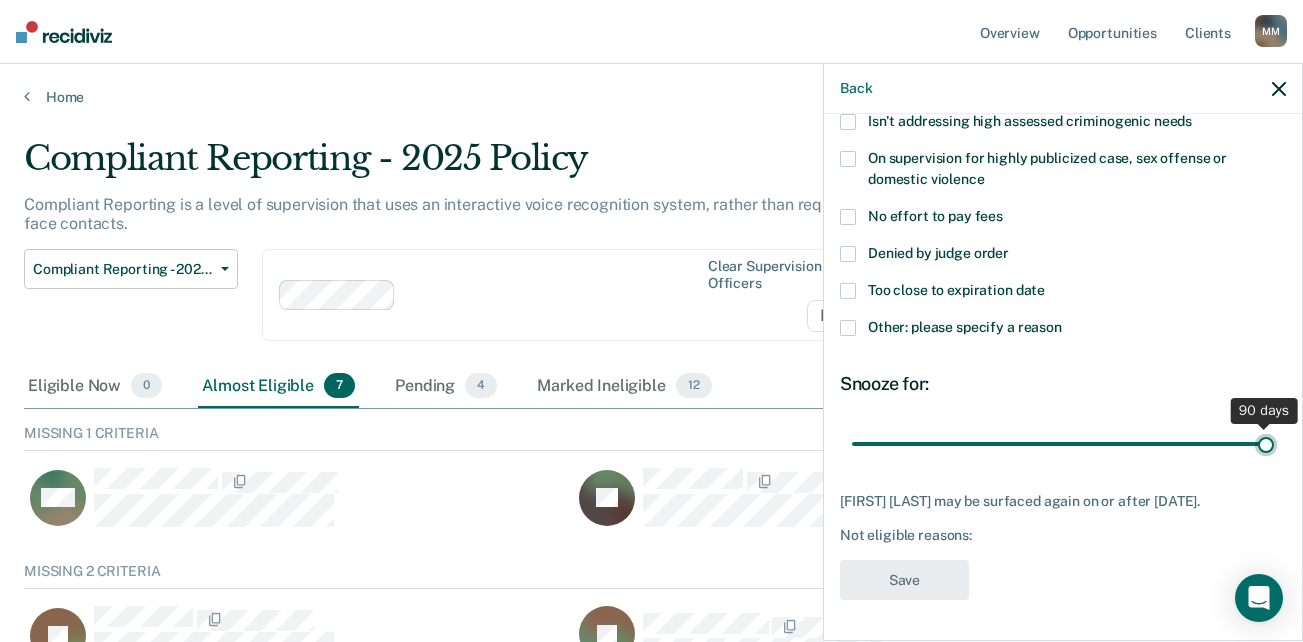 drag, startPoint x: 984, startPoint y: 431, endPoint x: 1323, endPoint y: 424, distance: 339.07227 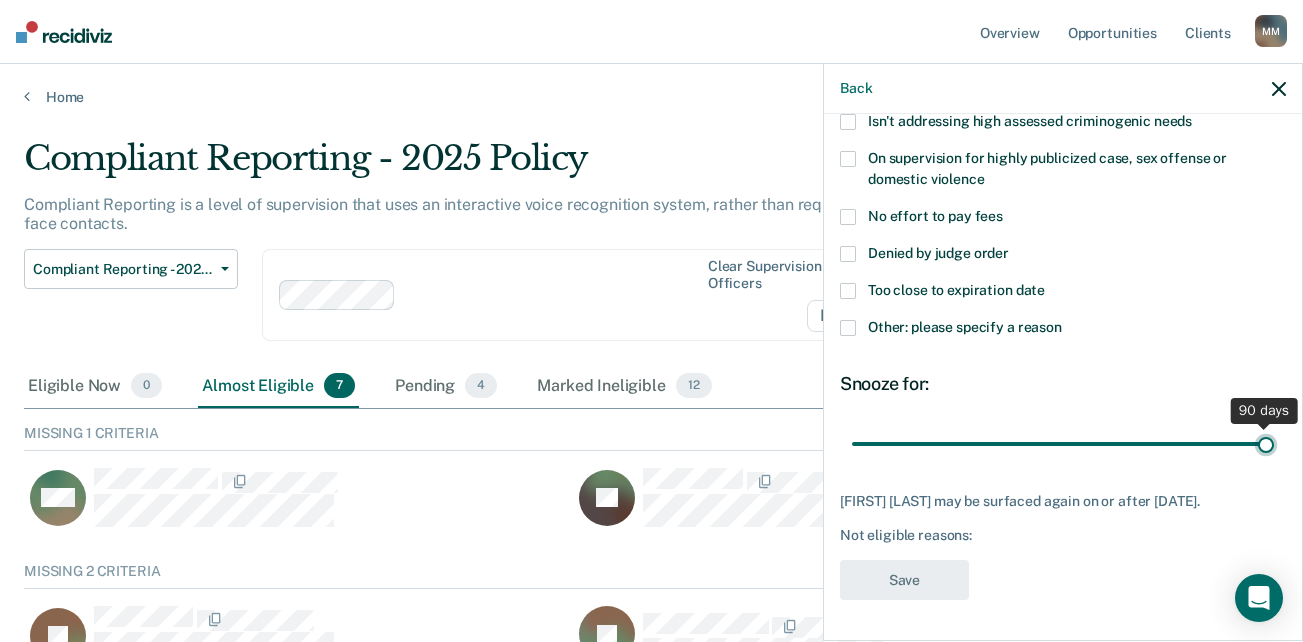 type on "90" 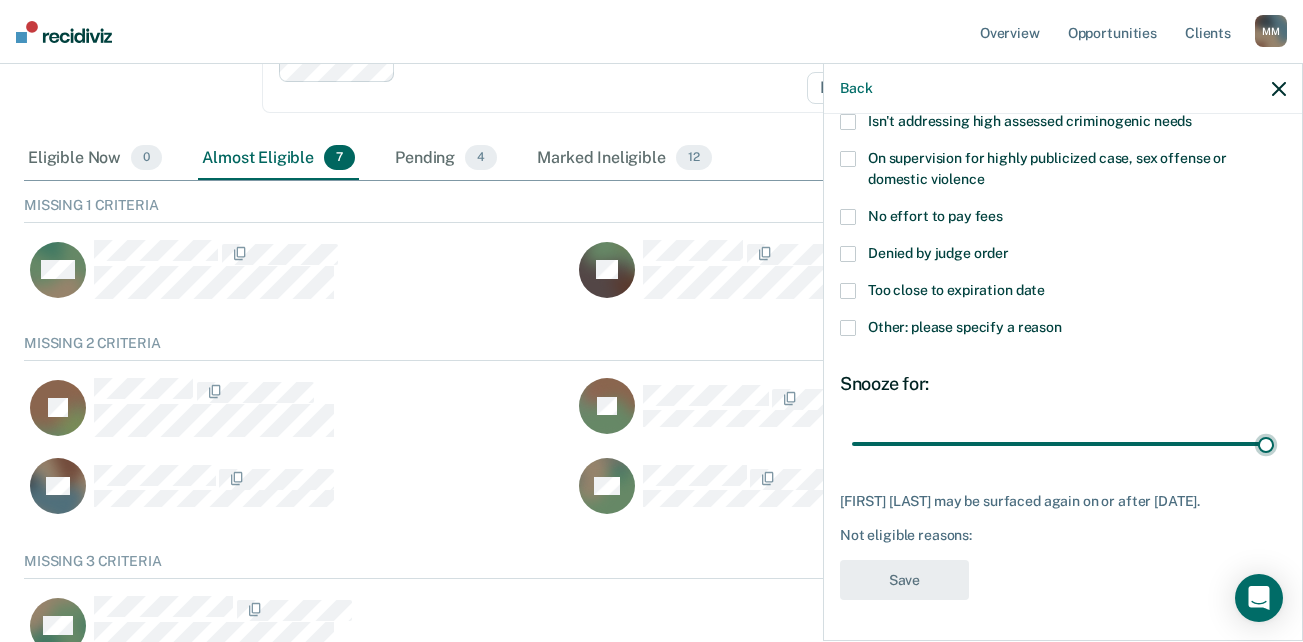 scroll, scrollTop: 230, scrollLeft: 0, axis: vertical 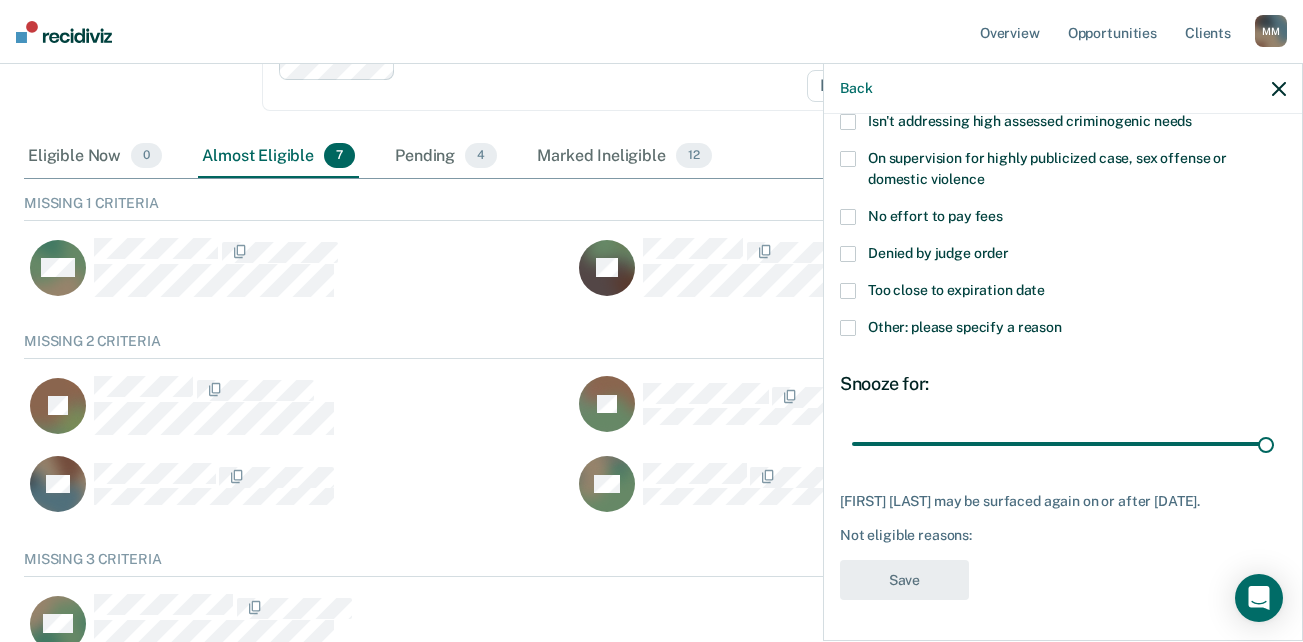 click at bounding box center [848, 328] 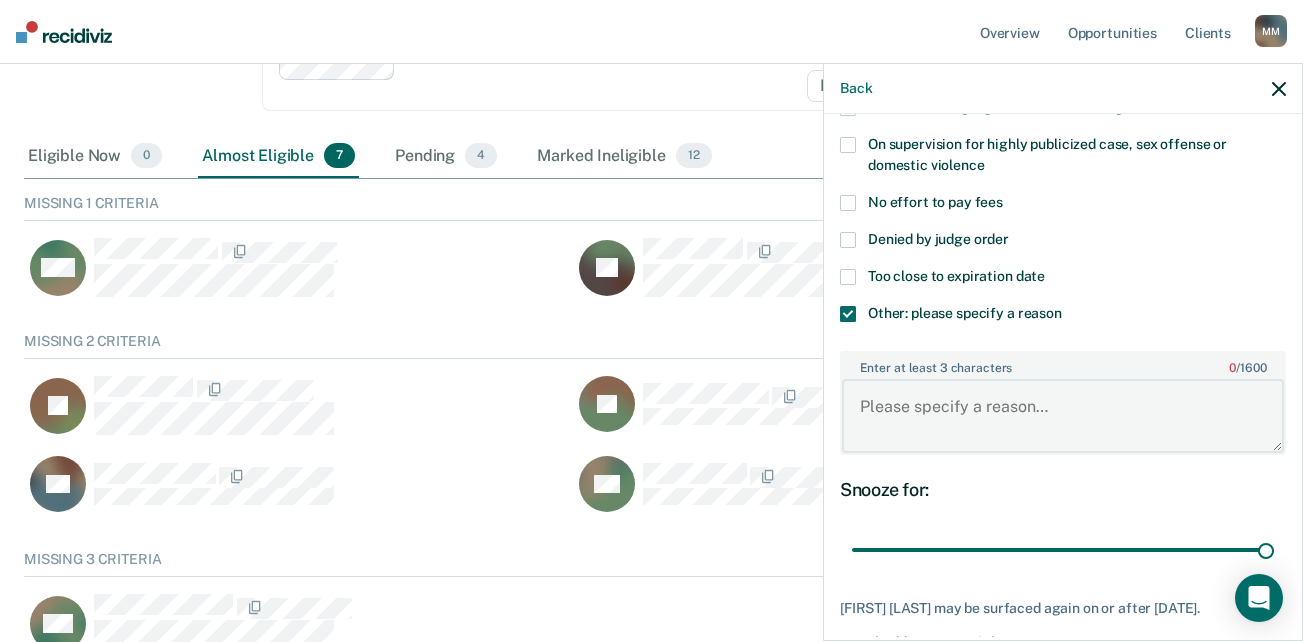 click on "Enter at least 3 characters 0  /  1600" at bounding box center [1063, 416] 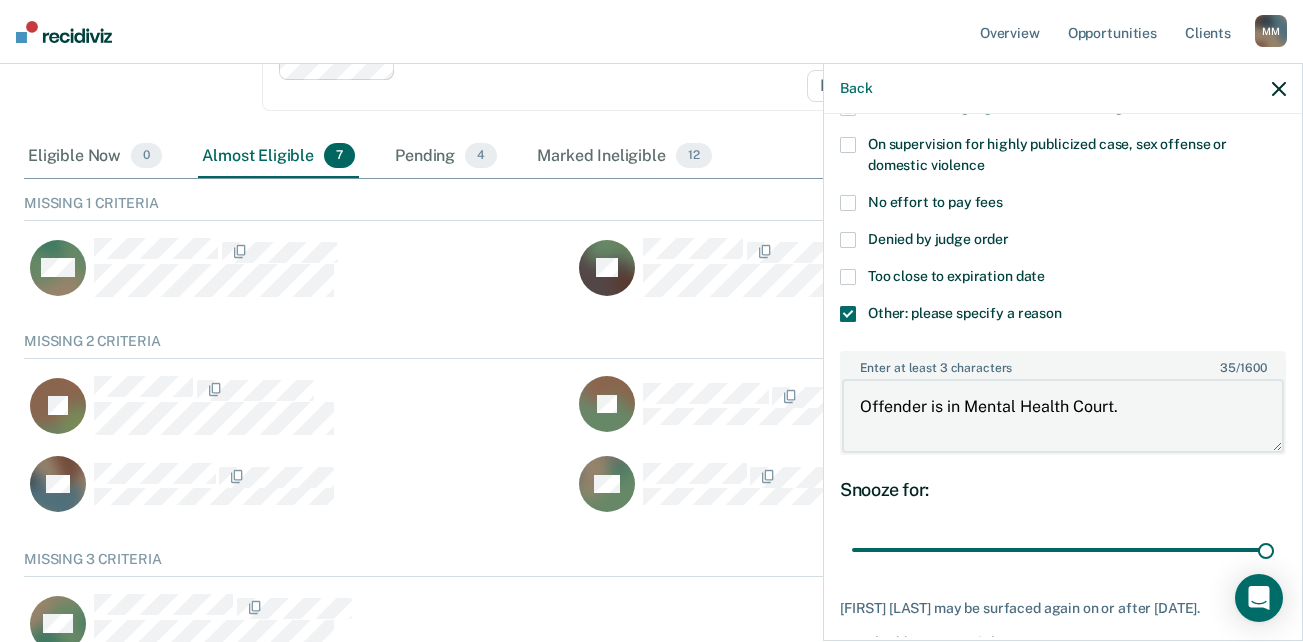 type on "Offender is in Mental Health Court." 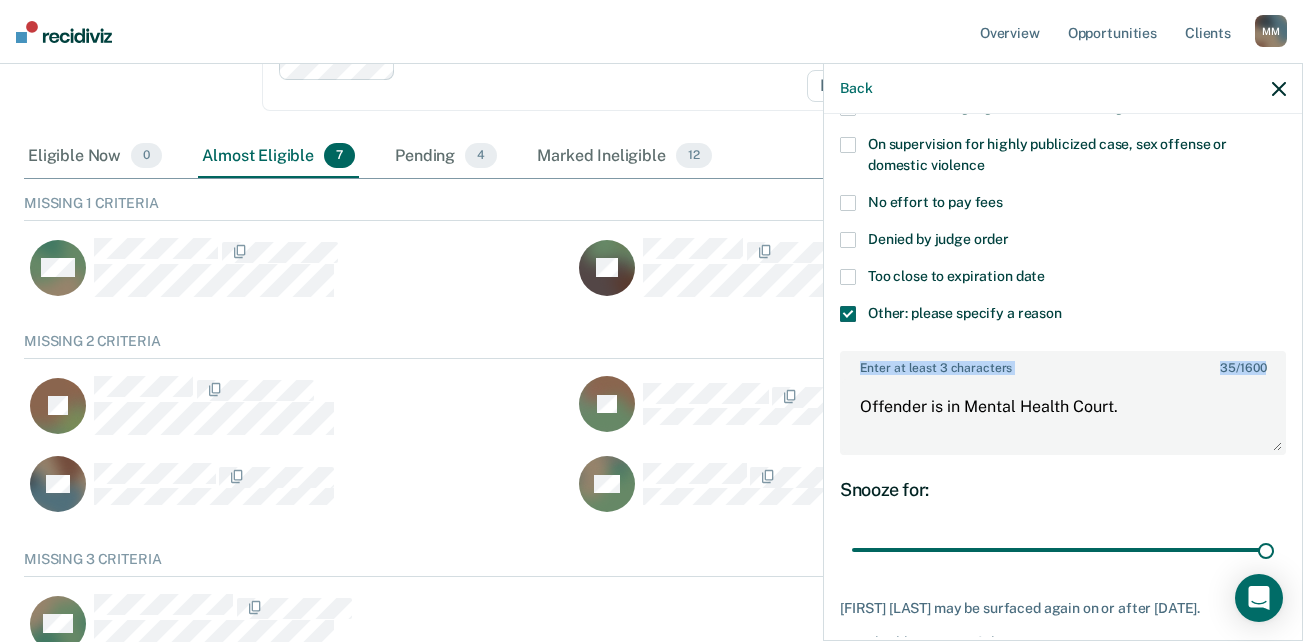 drag, startPoint x: 1286, startPoint y: 311, endPoint x: 1301, endPoint y: 410, distance: 100.12991 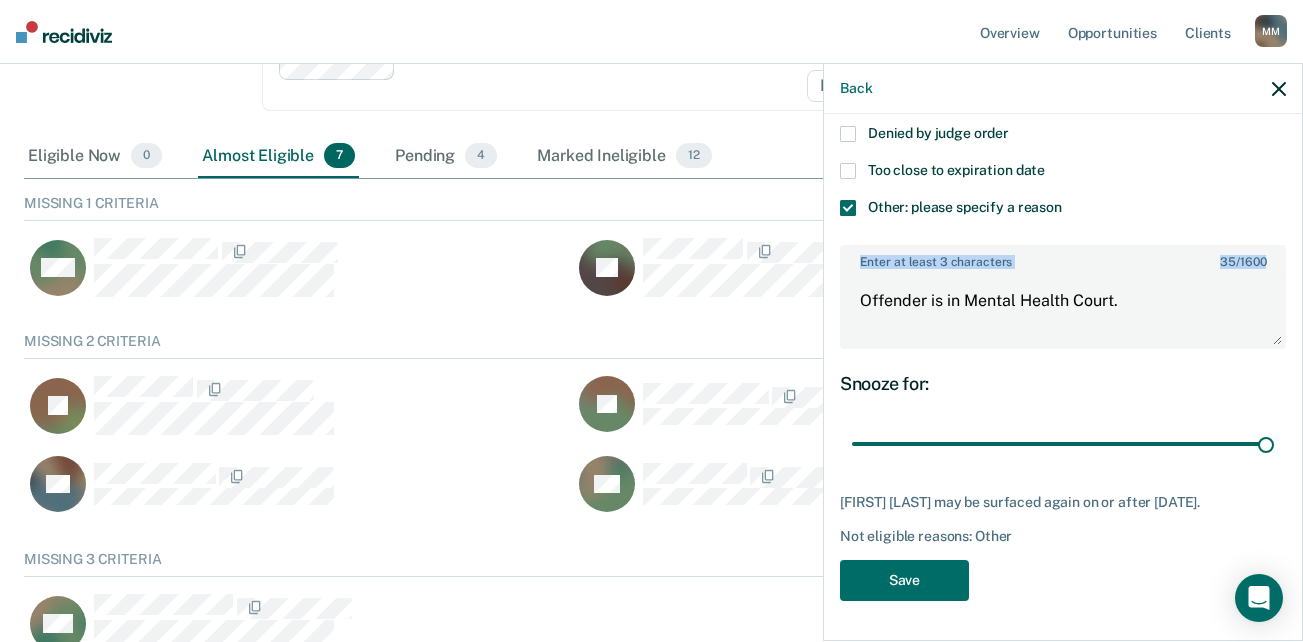 scroll, scrollTop: 399, scrollLeft: 0, axis: vertical 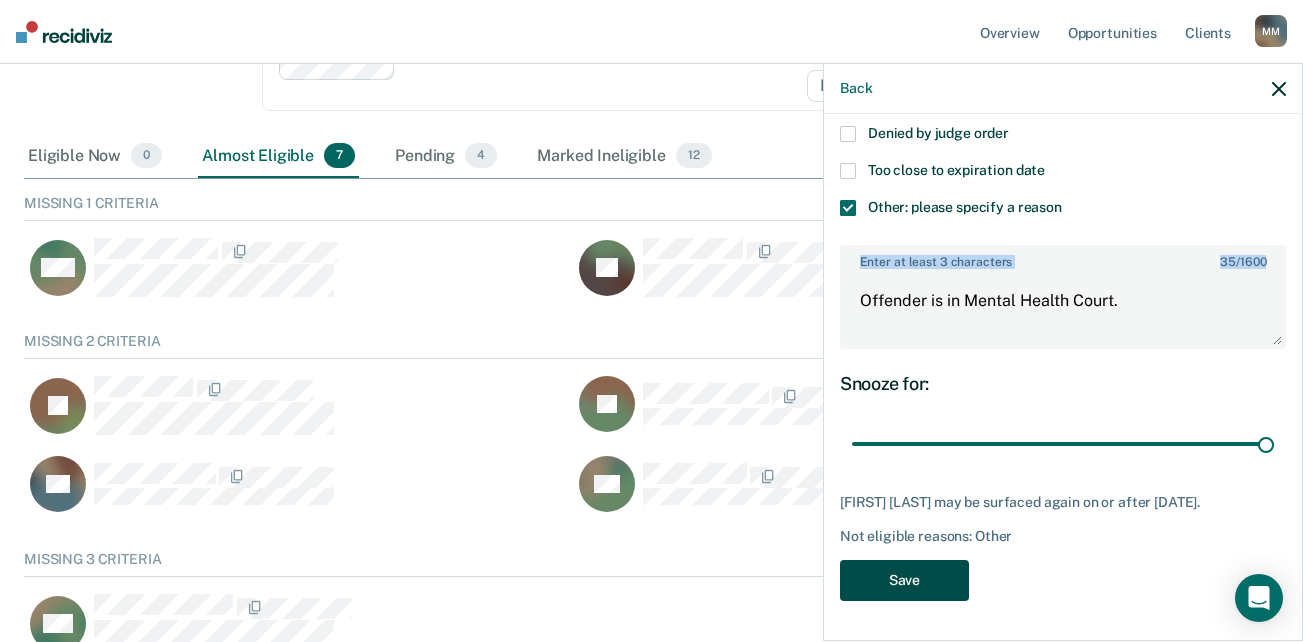 click on "Save" at bounding box center (904, 580) 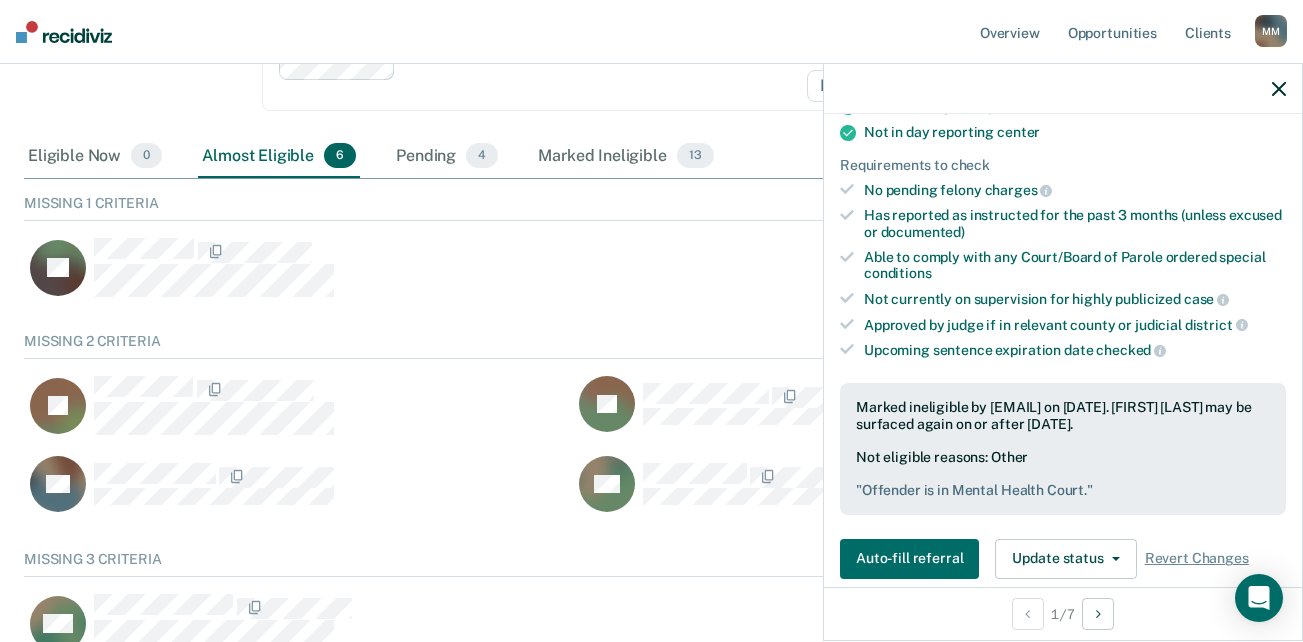 click 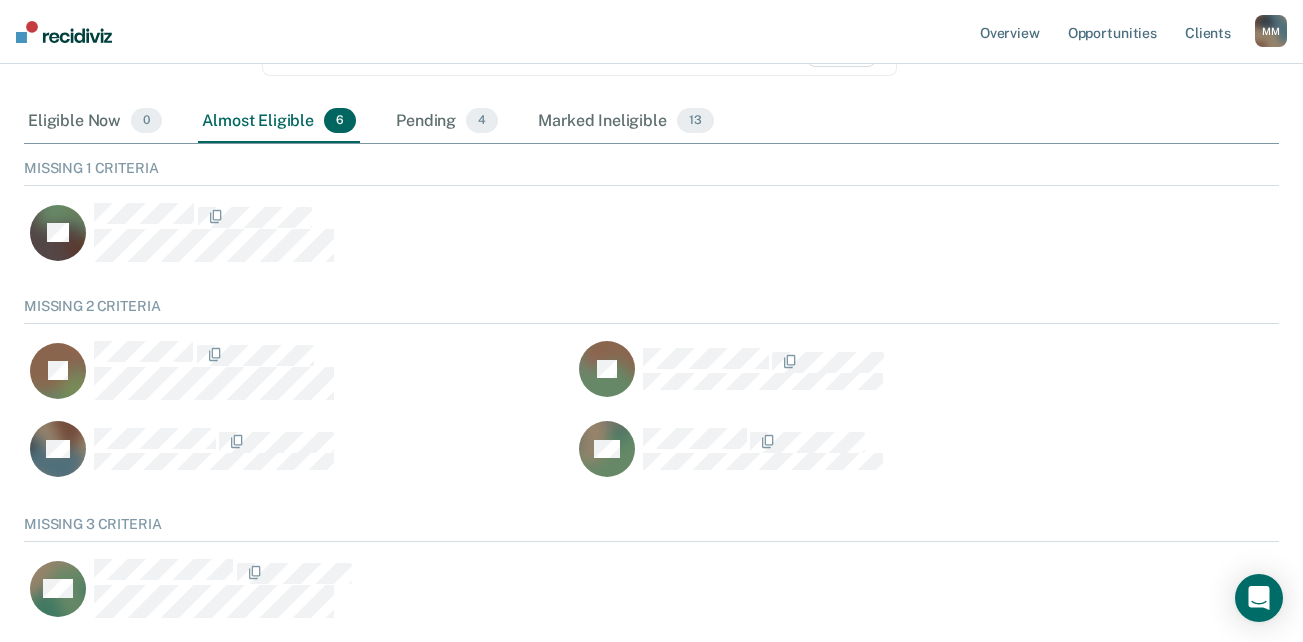 scroll, scrollTop: 405, scrollLeft: 0, axis: vertical 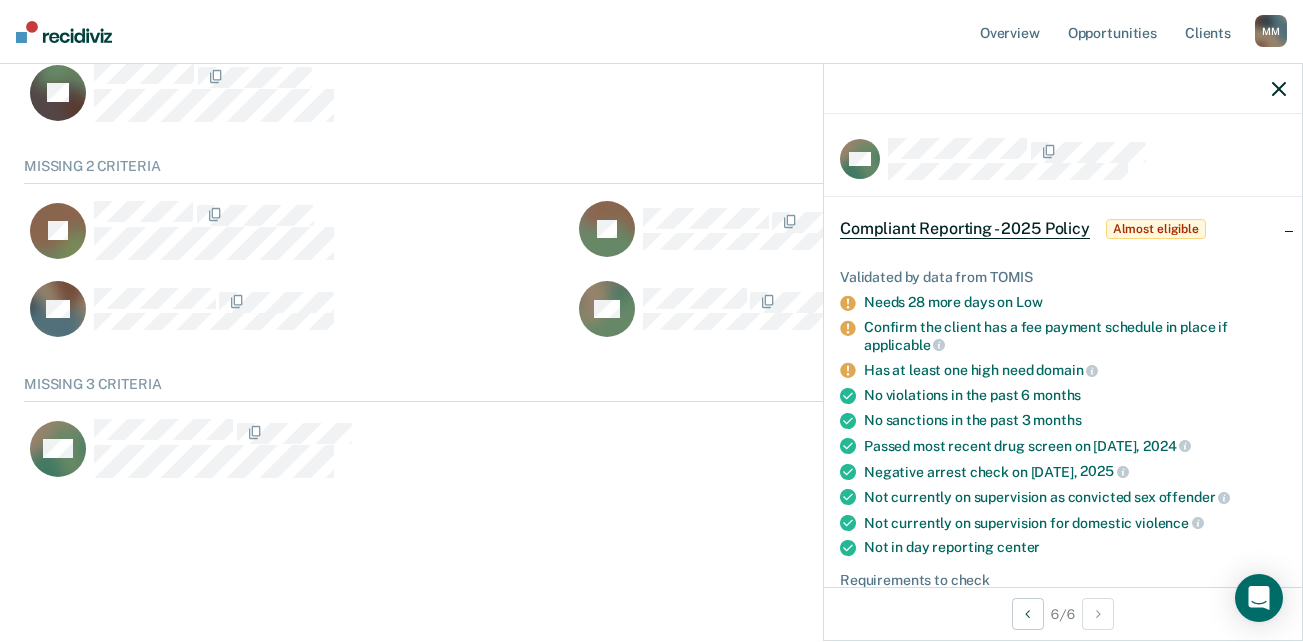 click 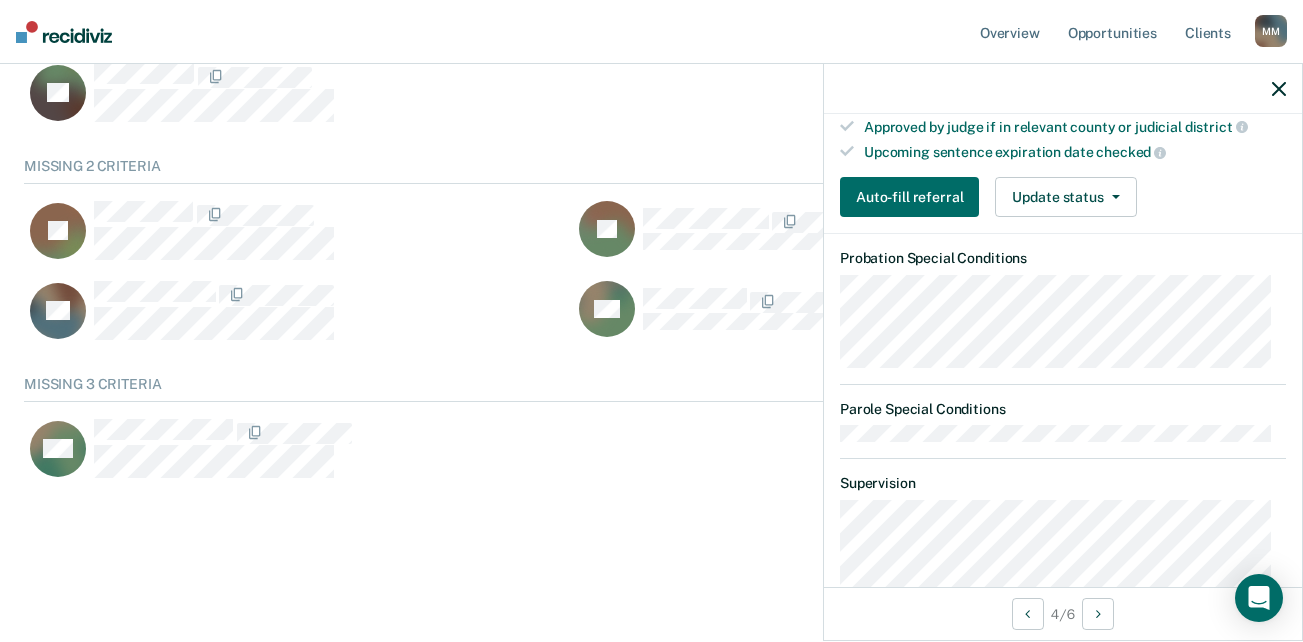 scroll, scrollTop: 530, scrollLeft: 0, axis: vertical 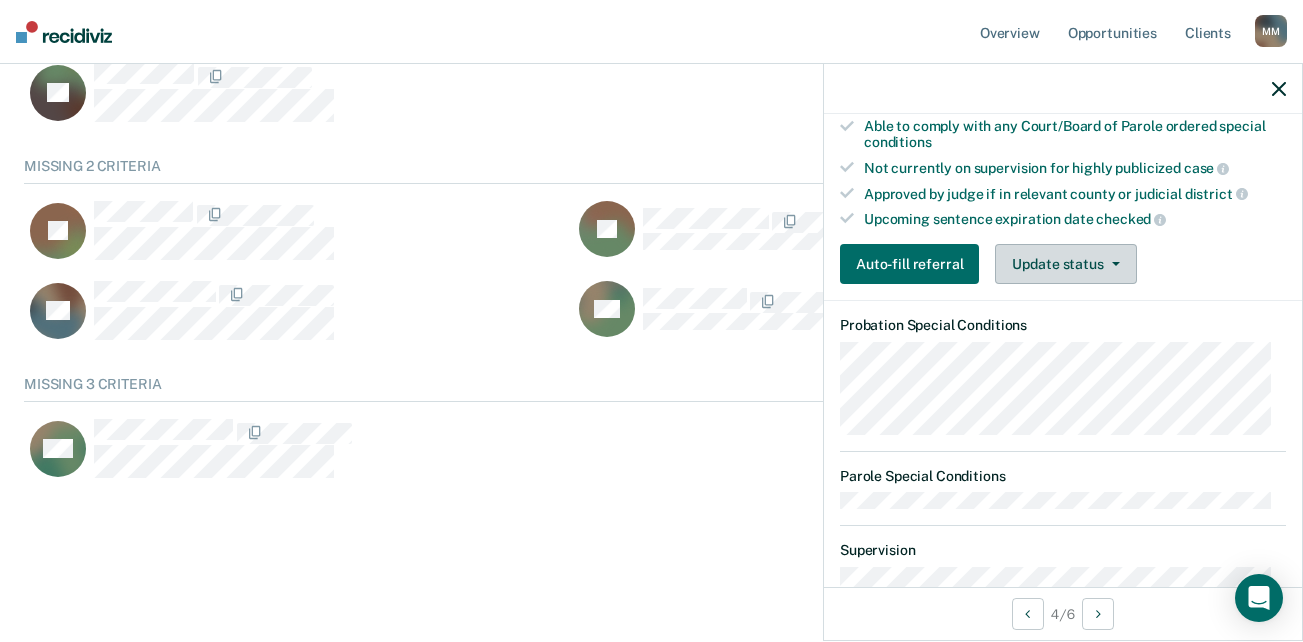 click on "Update status" at bounding box center (1065, 264) 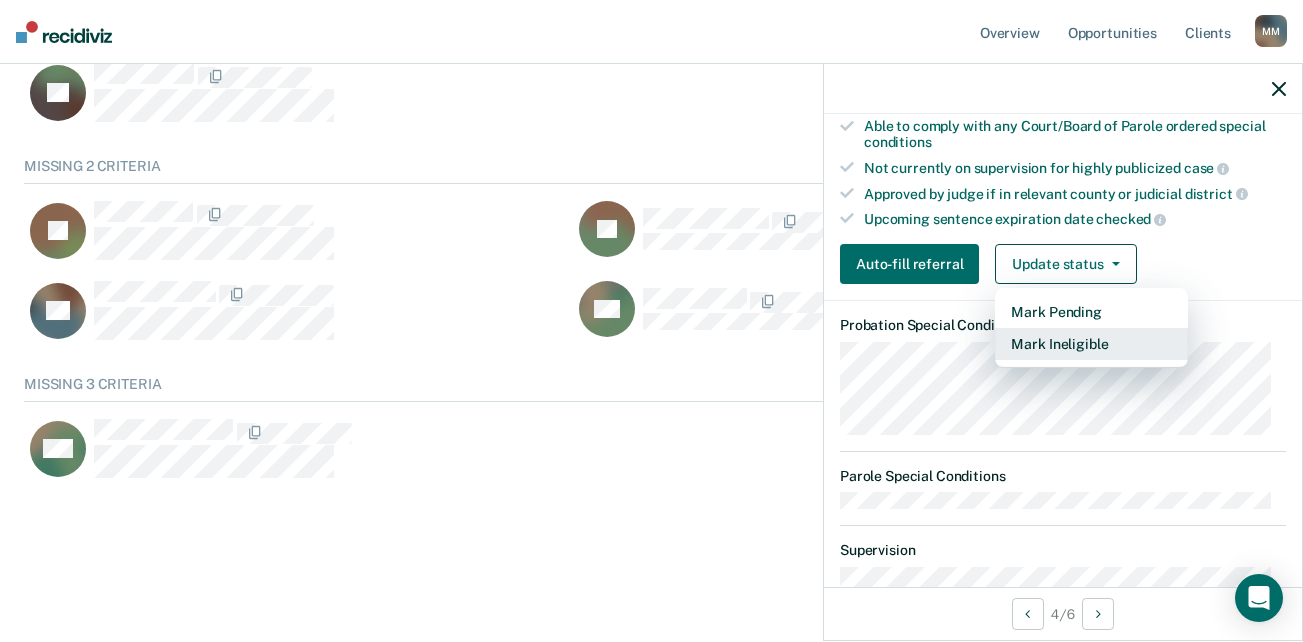 click on "Mark Ineligible" at bounding box center (1091, 344) 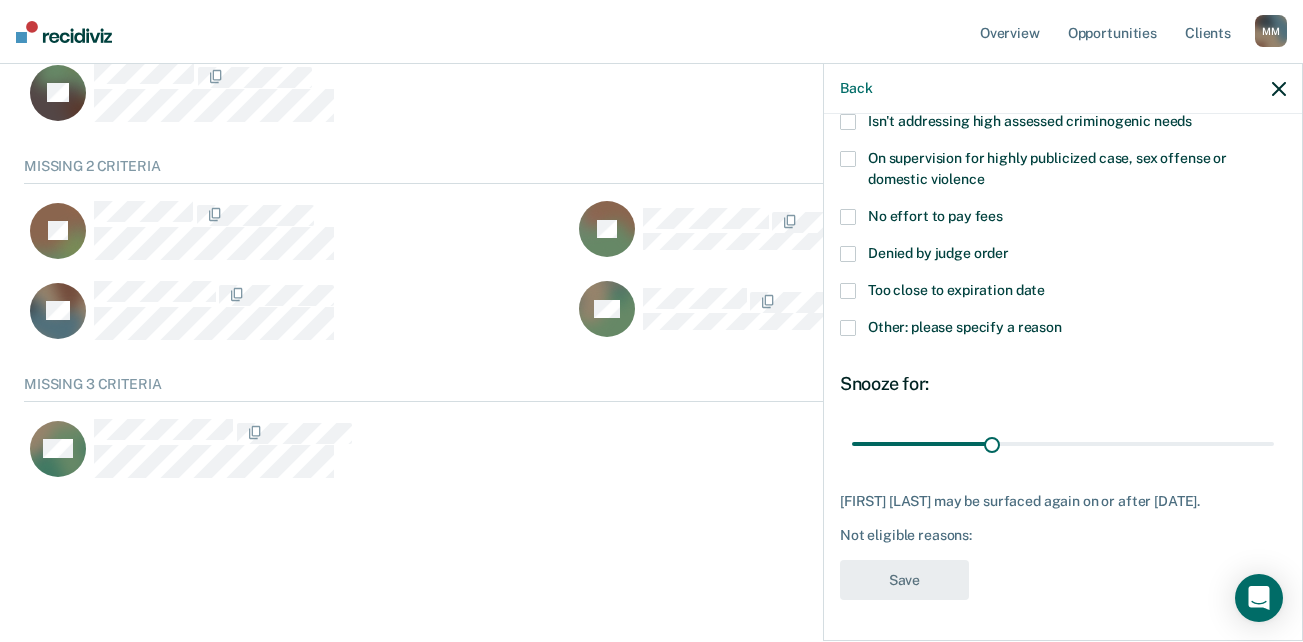 scroll, scrollTop: 278, scrollLeft: 0, axis: vertical 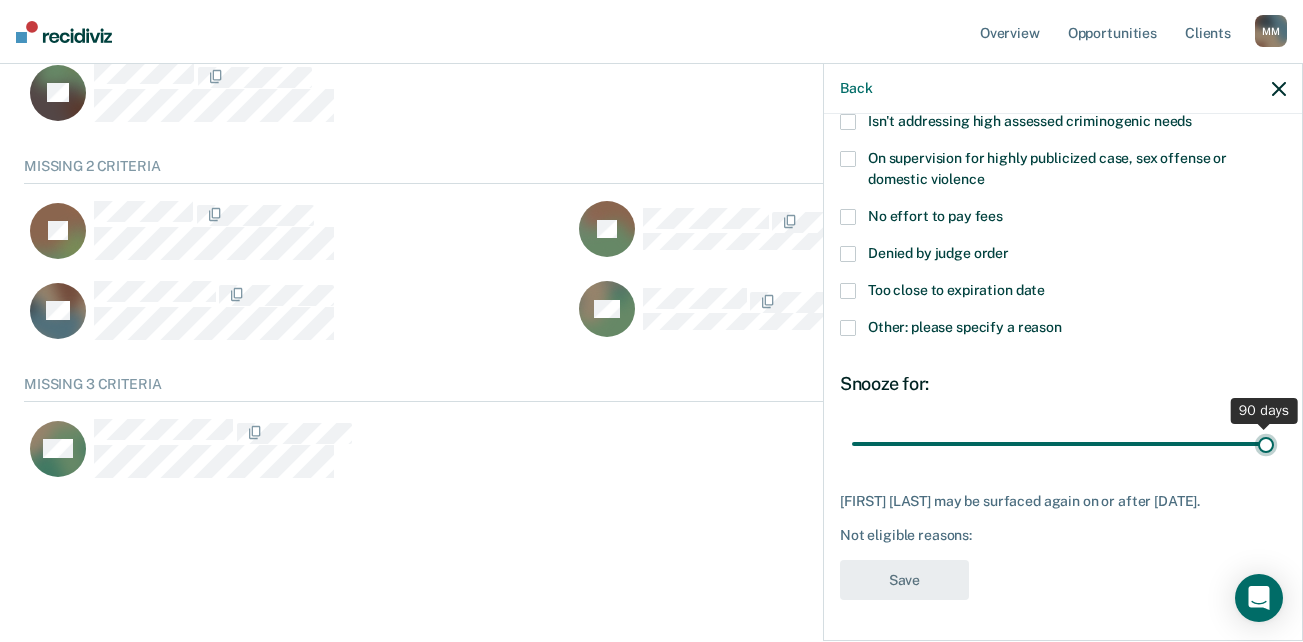 drag, startPoint x: 989, startPoint y: 425, endPoint x: 1278, endPoint y: 423, distance: 289.00693 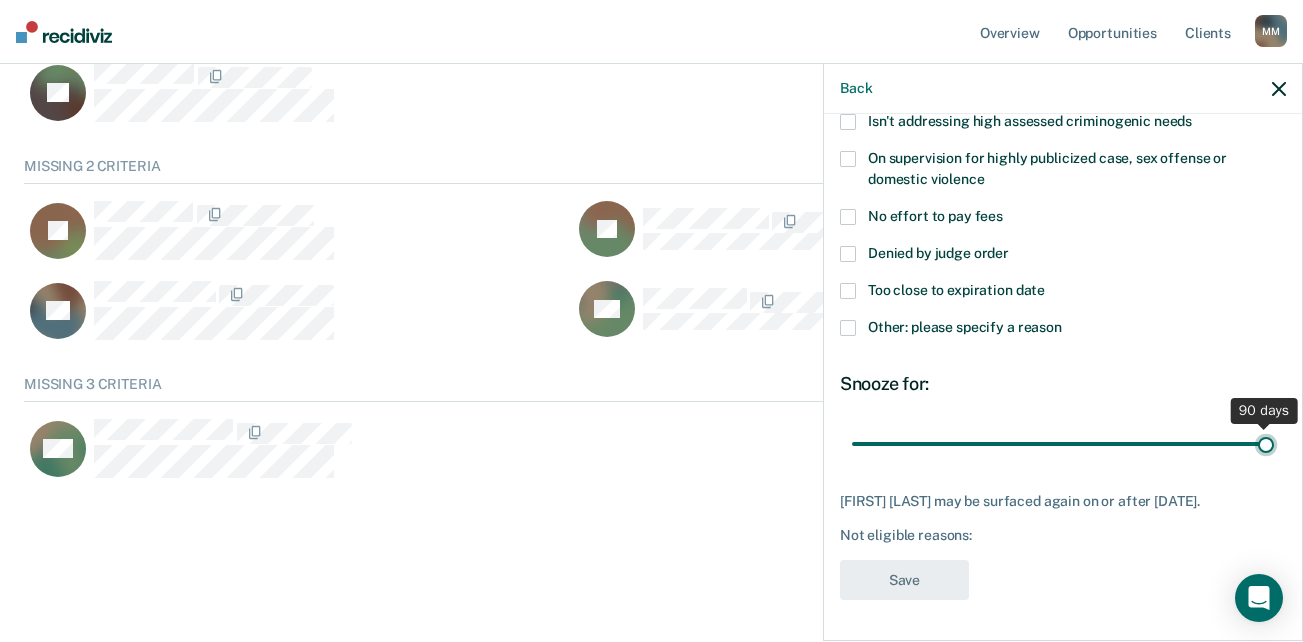 type on "90" 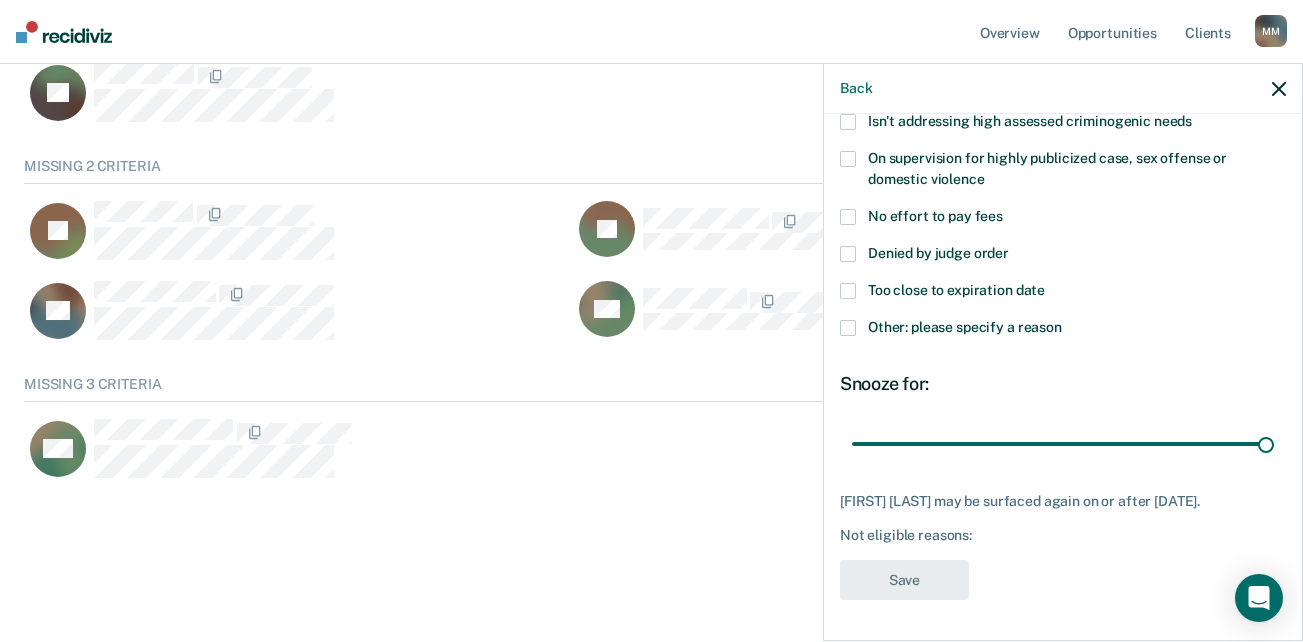 click at bounding box center [848, 328] 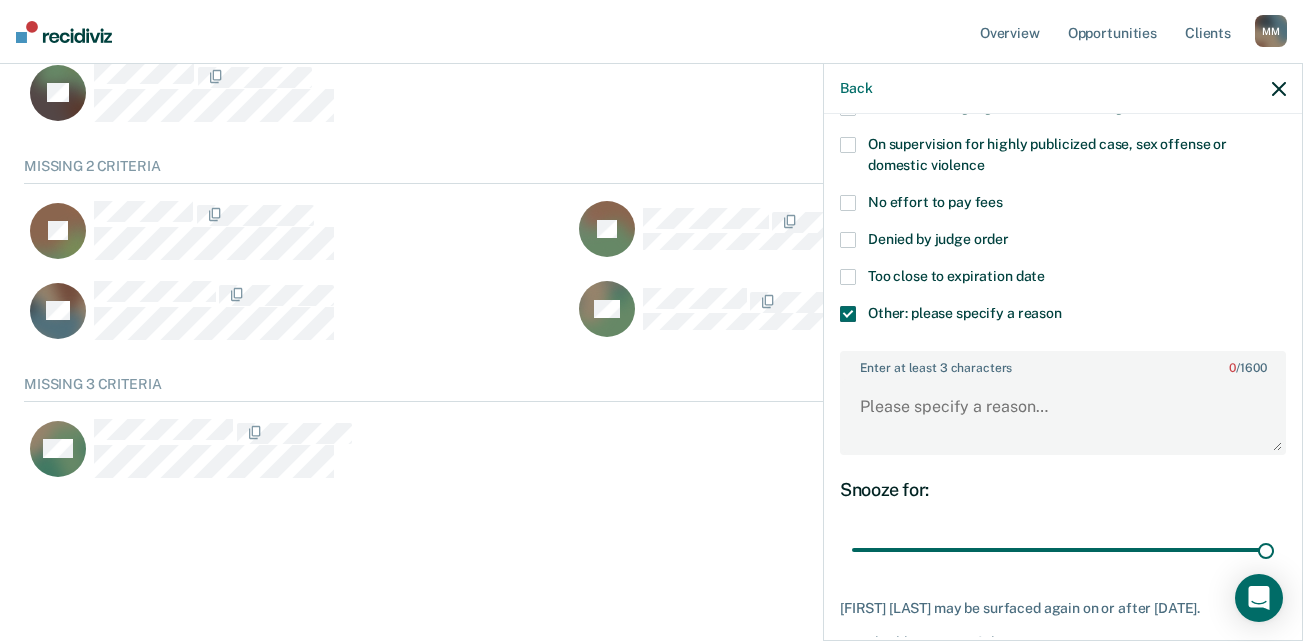 click on "Enter at least 3 characters 0  /  1600" at bounding box center (1063, 403) 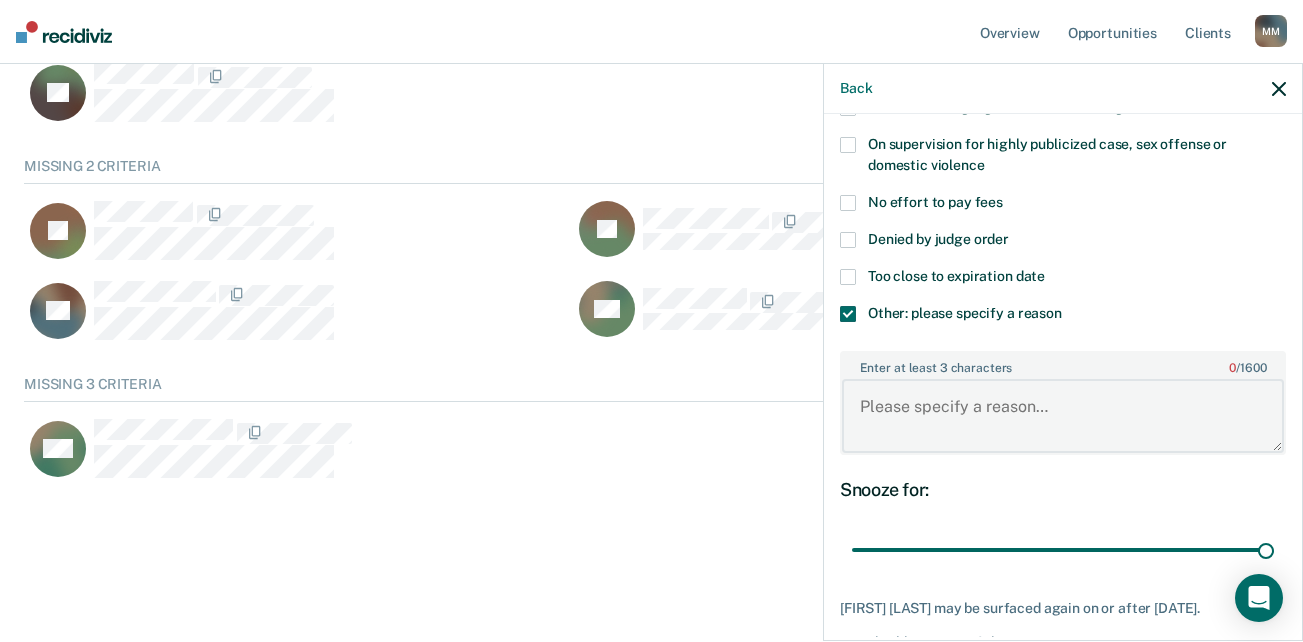 click on "Enter at least 3 characters 0  /  1600" at bounding box center [1063, 416] 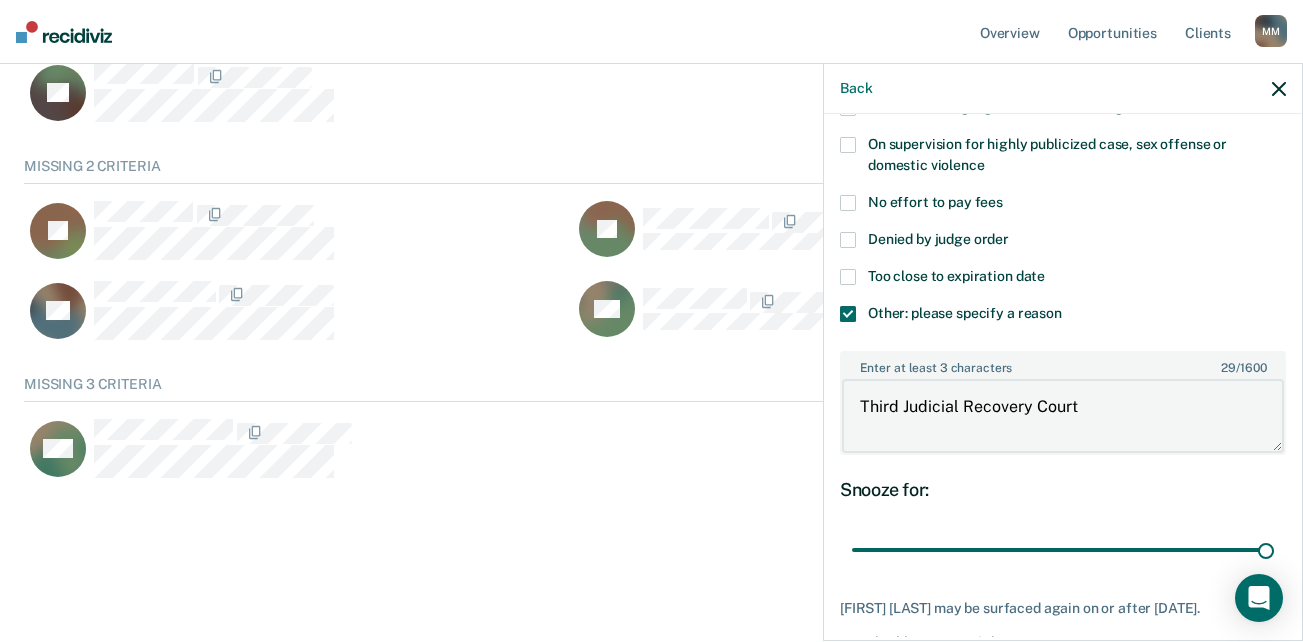 type on "Third Judicial Recovery Court" 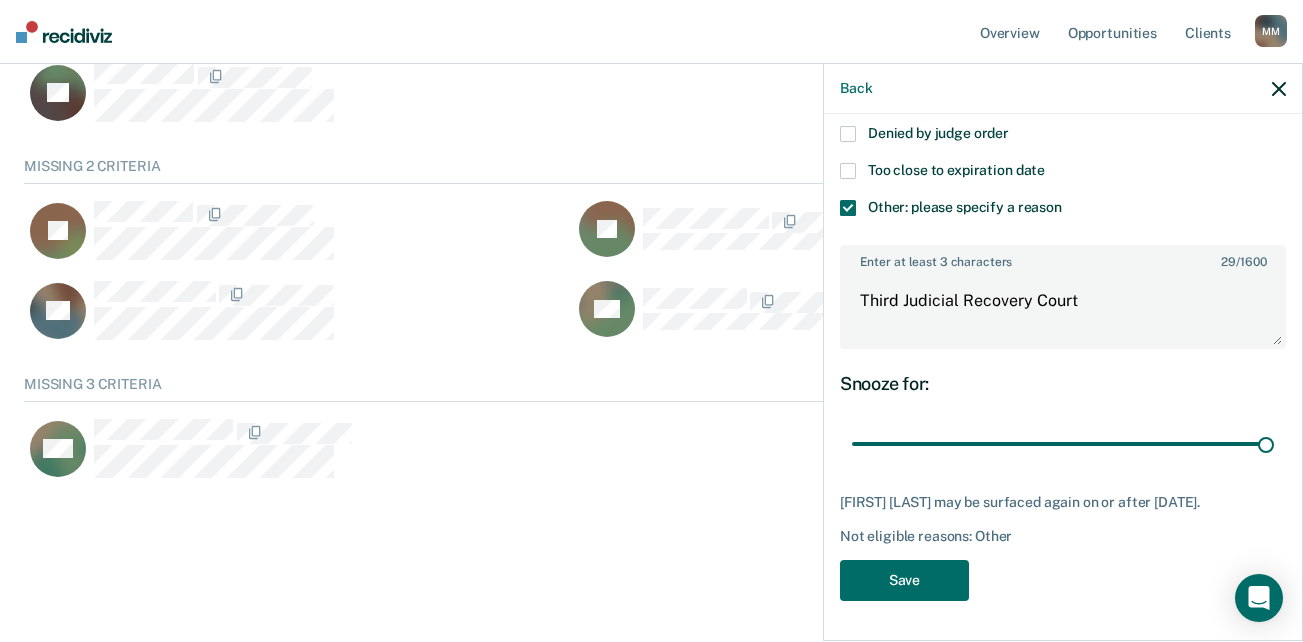 scroll, scrollTop: 399, scrollLeft: 0, axis: vertical 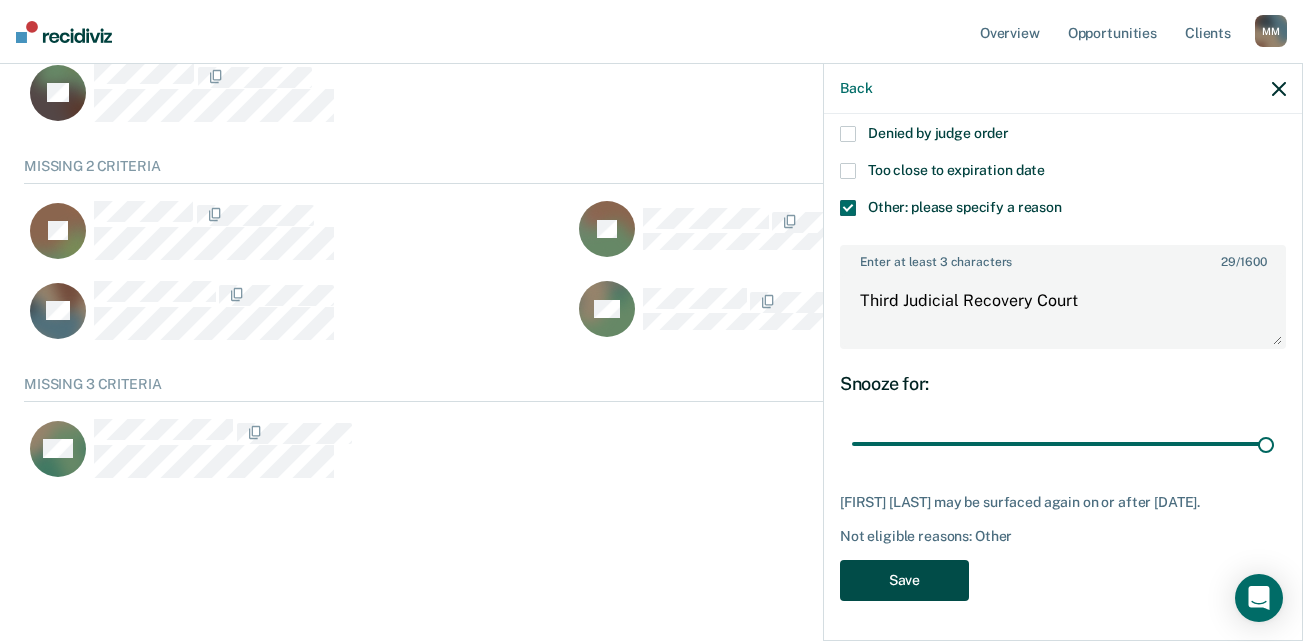 click on "Save" at bounding box center (904, 580) 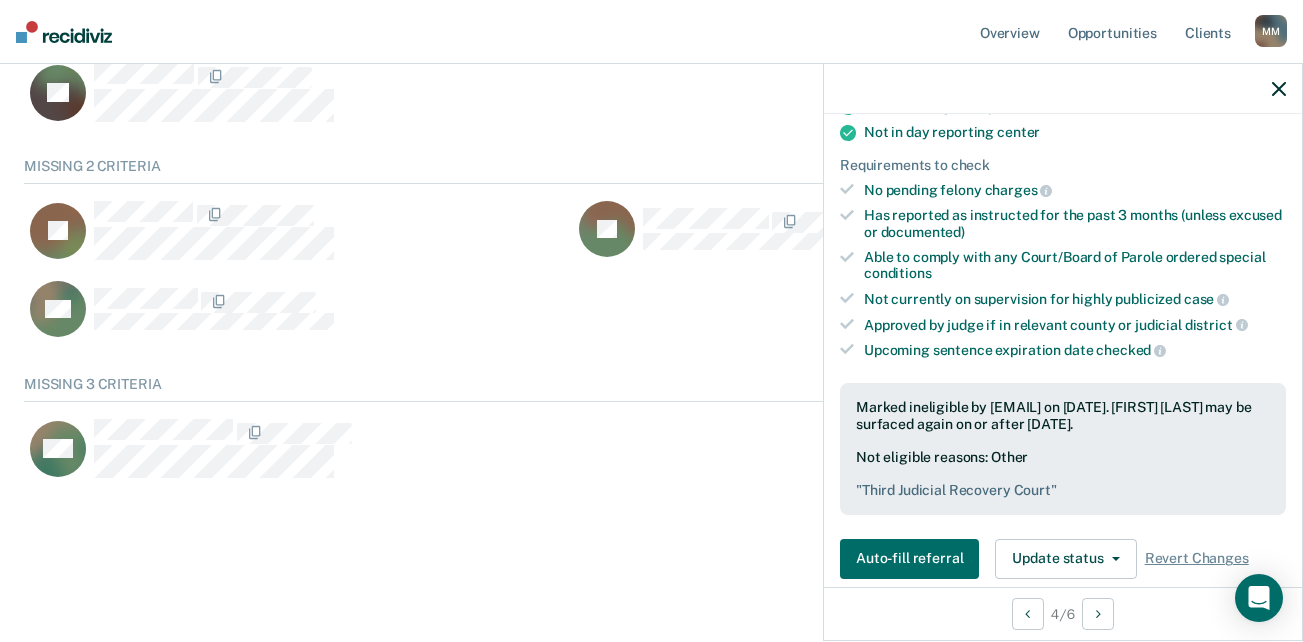 click 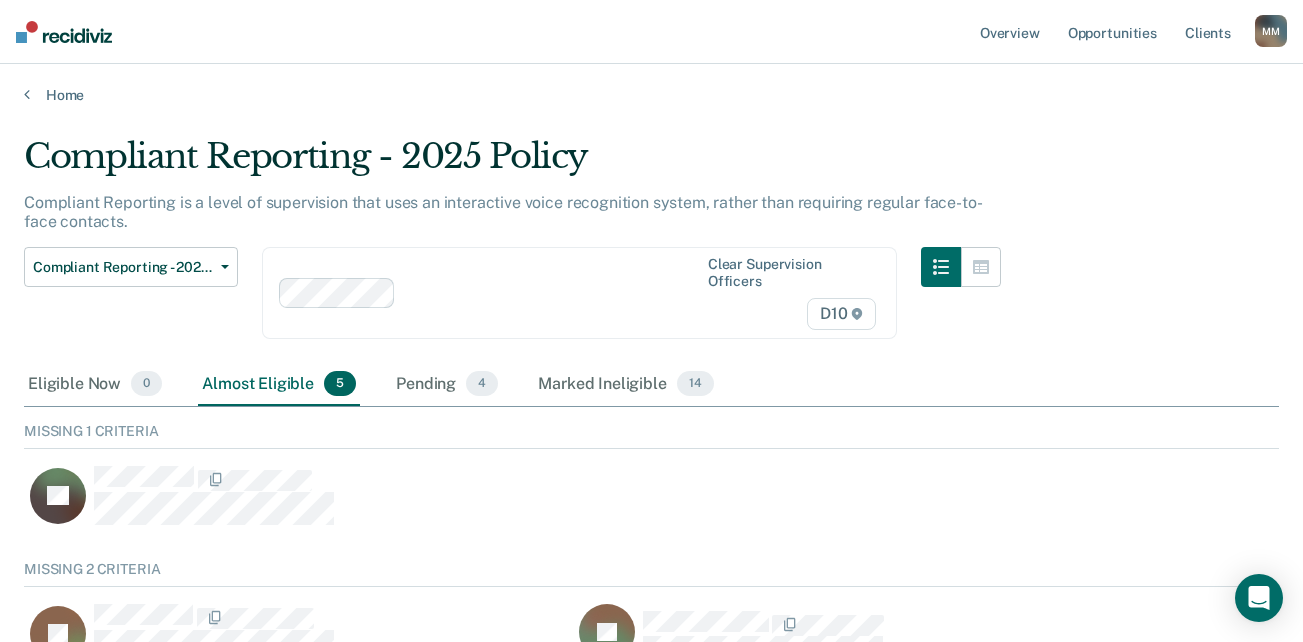 scroll, scrollTop: 0, scrollLeft: 0, axis: both 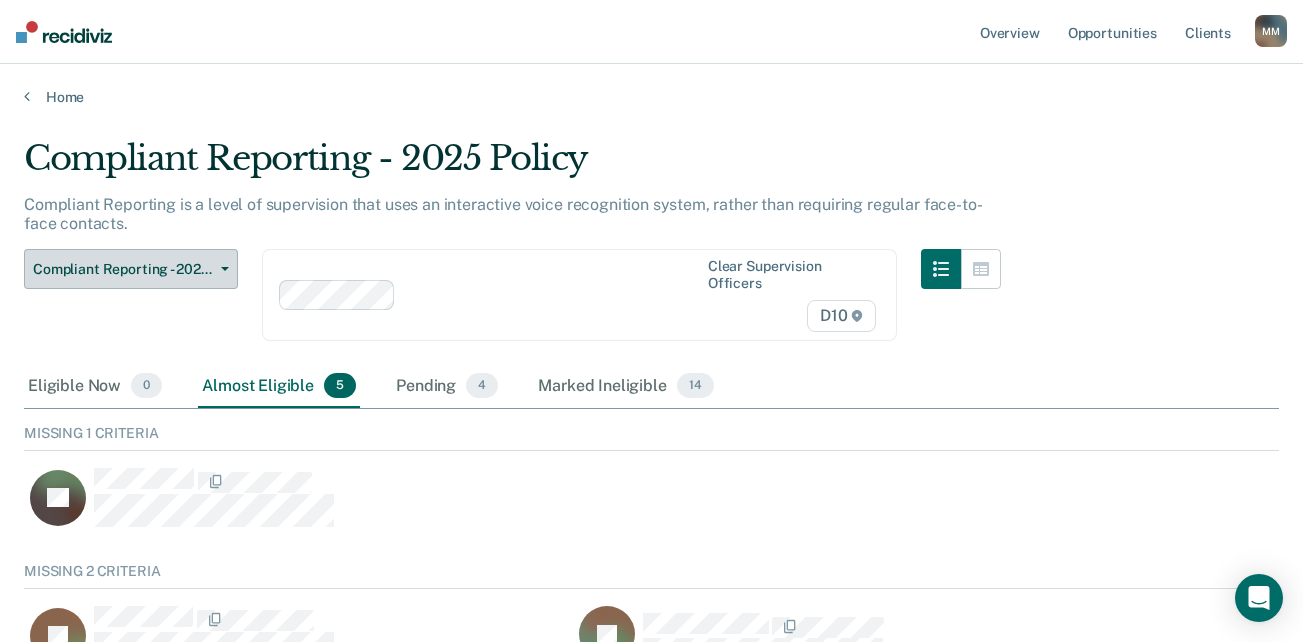 click on "Compliant Reporting - 2025 Policy" at bounding box center (123, 269) 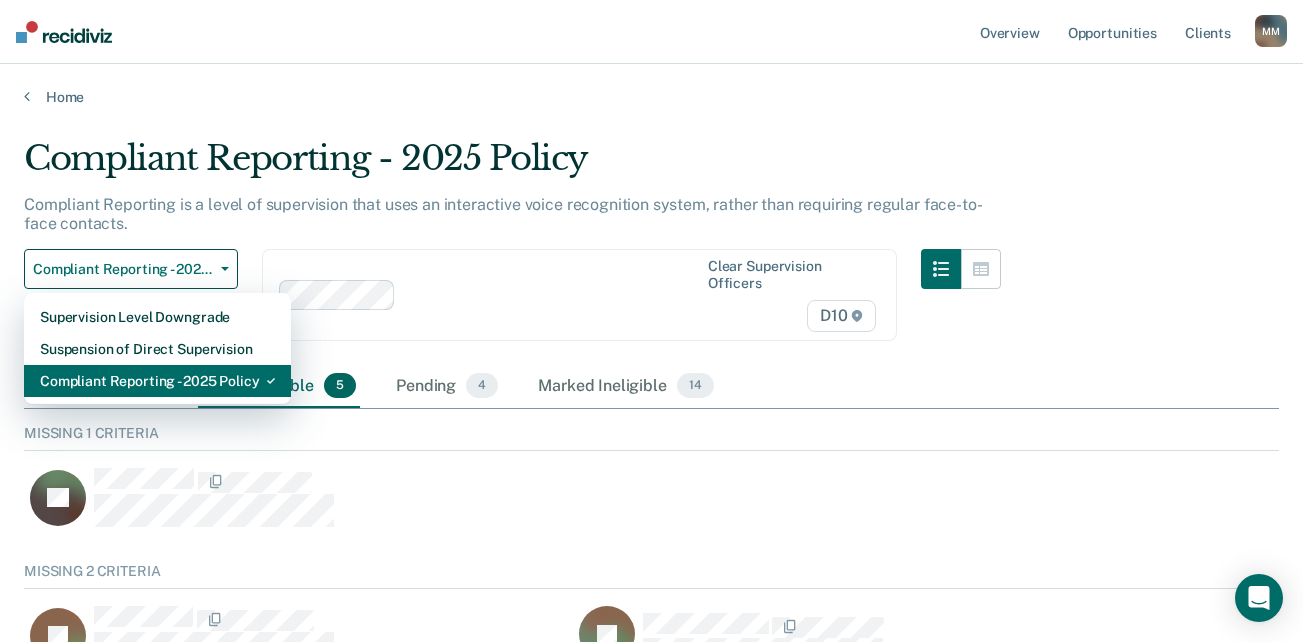 click on "Compliant Reporting - 2025 Policy" at bounding box center (157, 381) 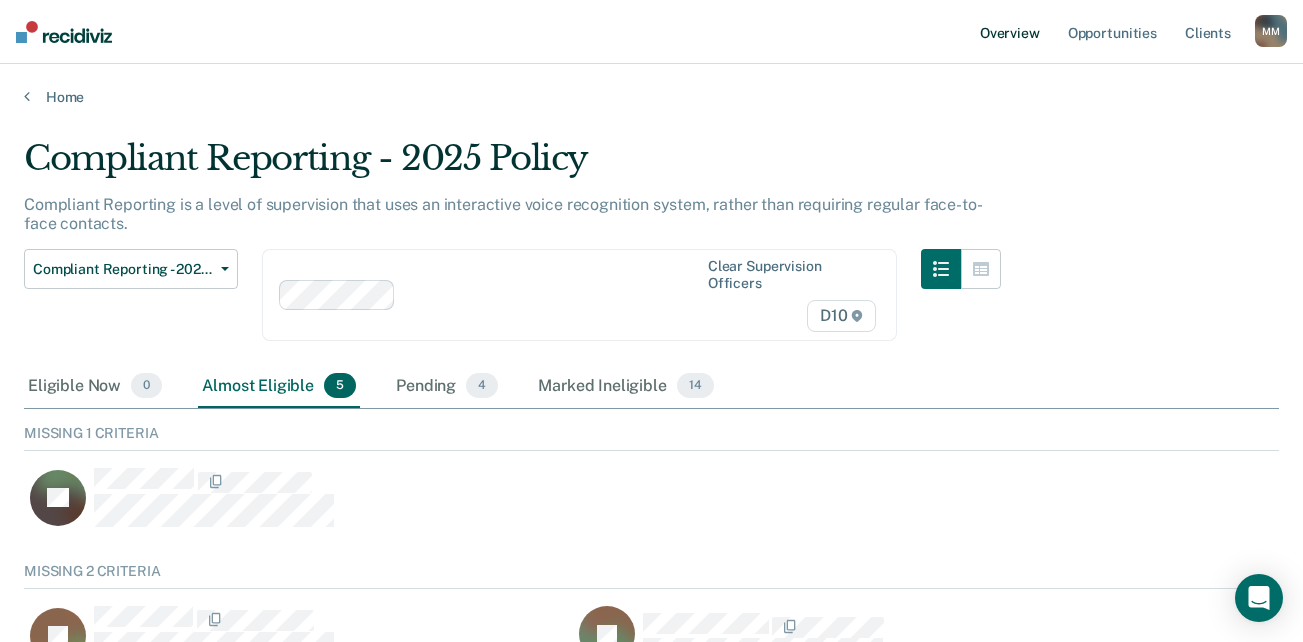 click on "Overview" at bounding box center [1010, 32] 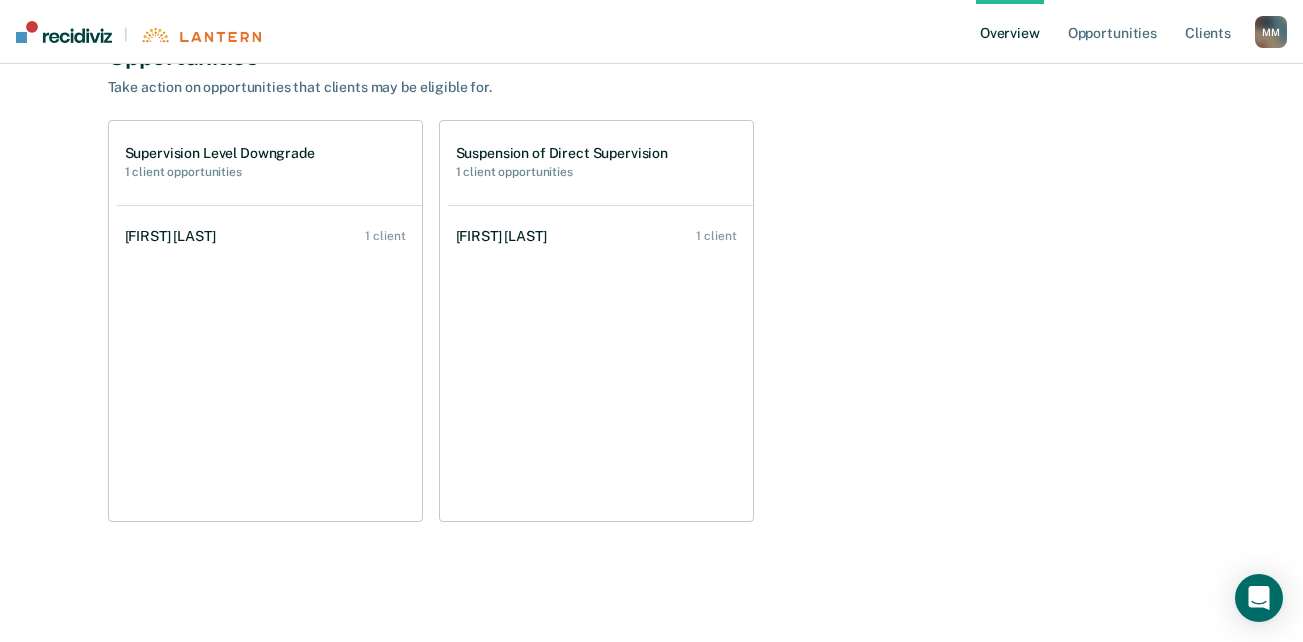 scroll, scrollTop: 0, scrollLeft: 0, axis: both 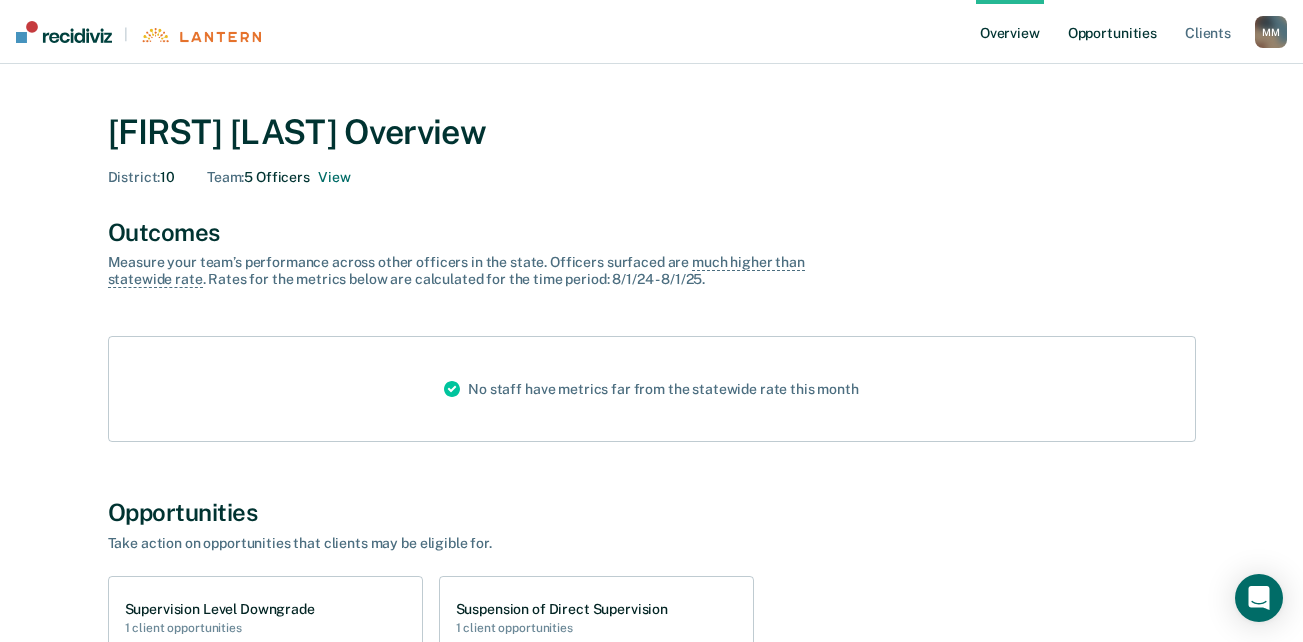 click on "Opportunities" at bounding box center (1112, 32) 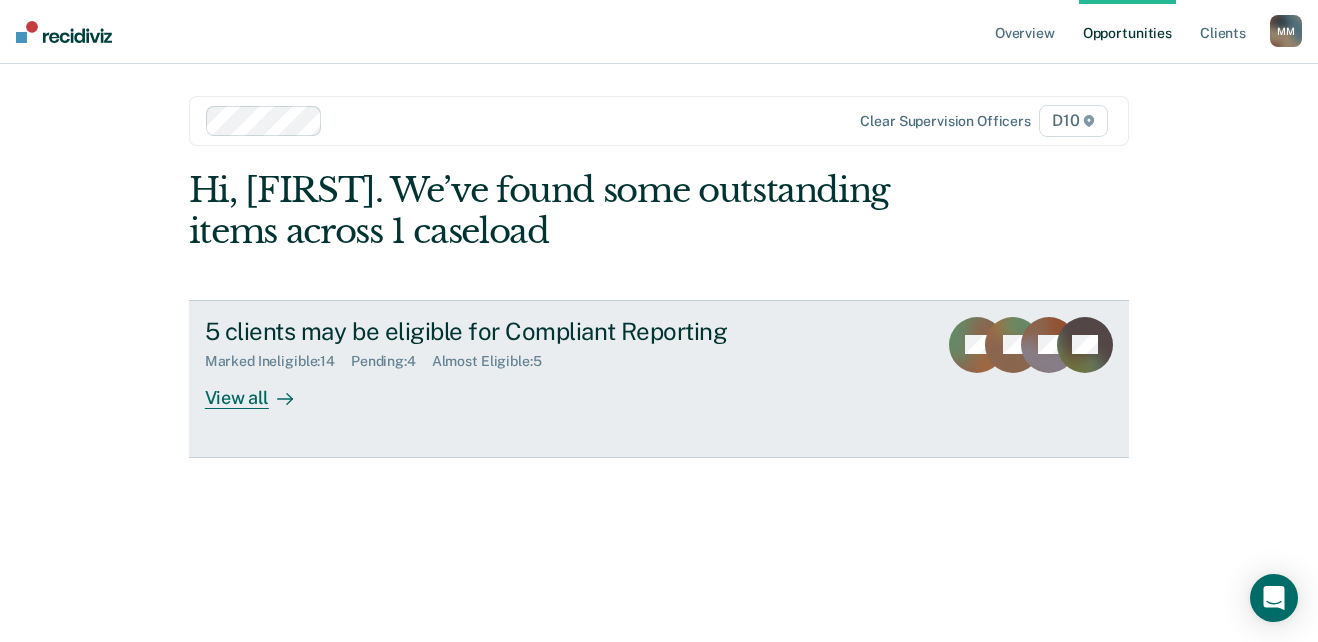 click on "View all" at bounding box center (261, 389) 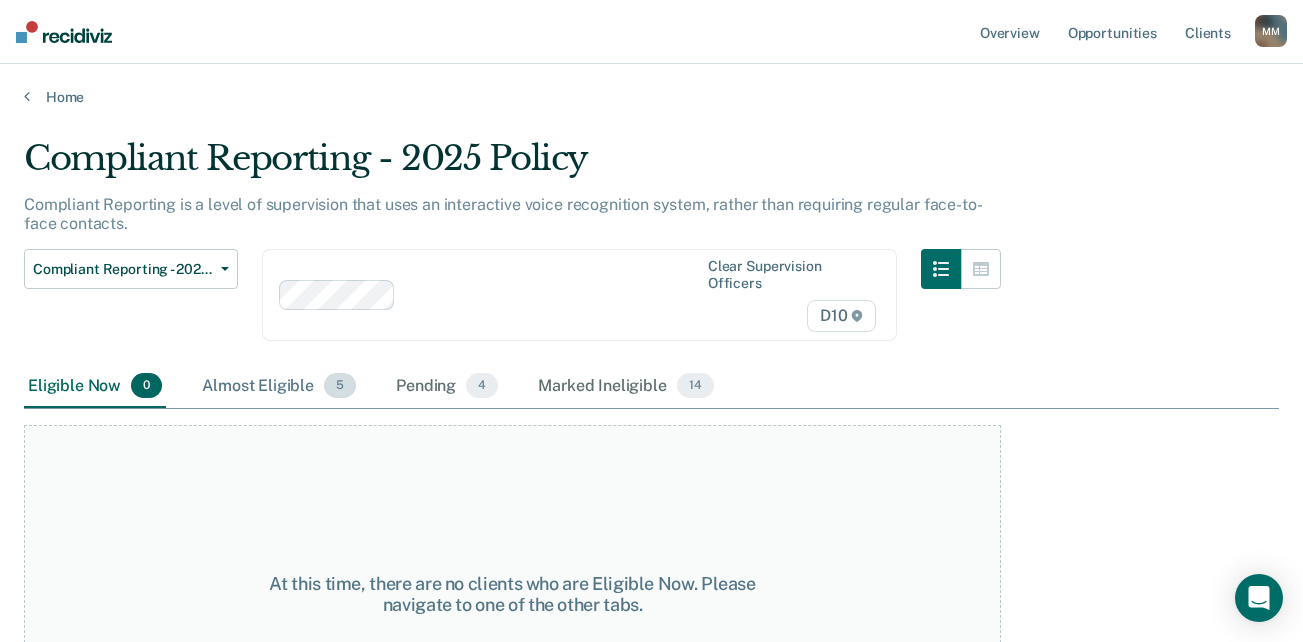 click on "Almost Eligible 5" at bounding box center [279, 387] 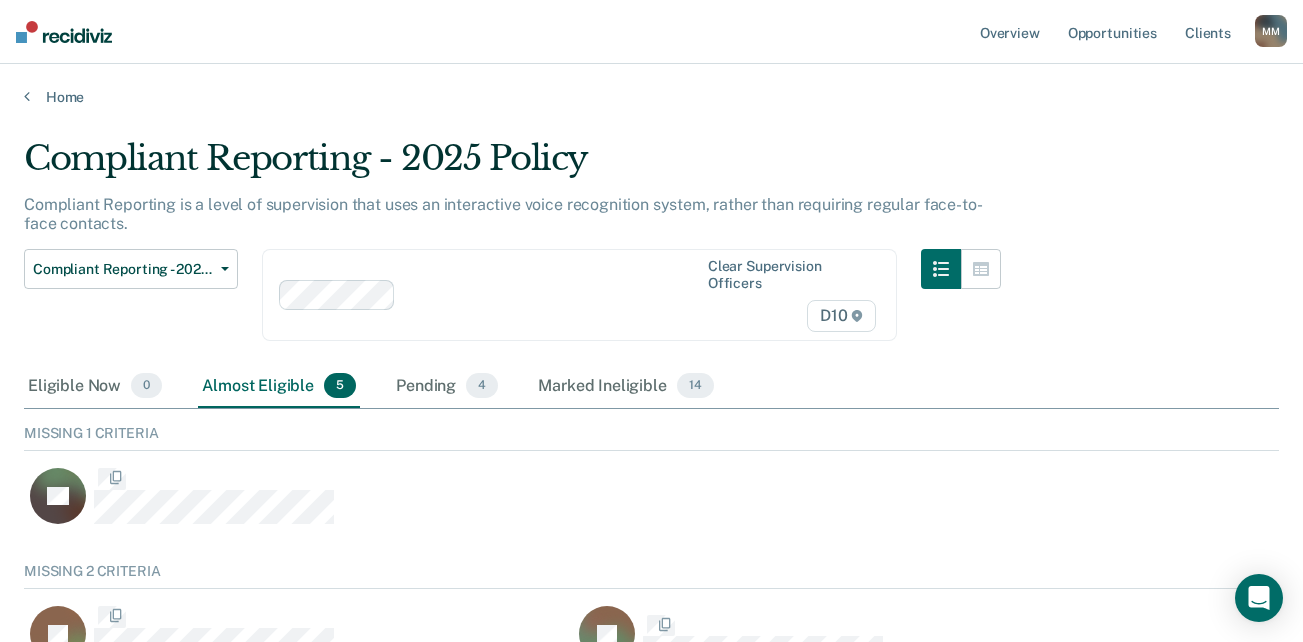 scroll, scrollTop: 16, scrollLeft: 16, axis: both 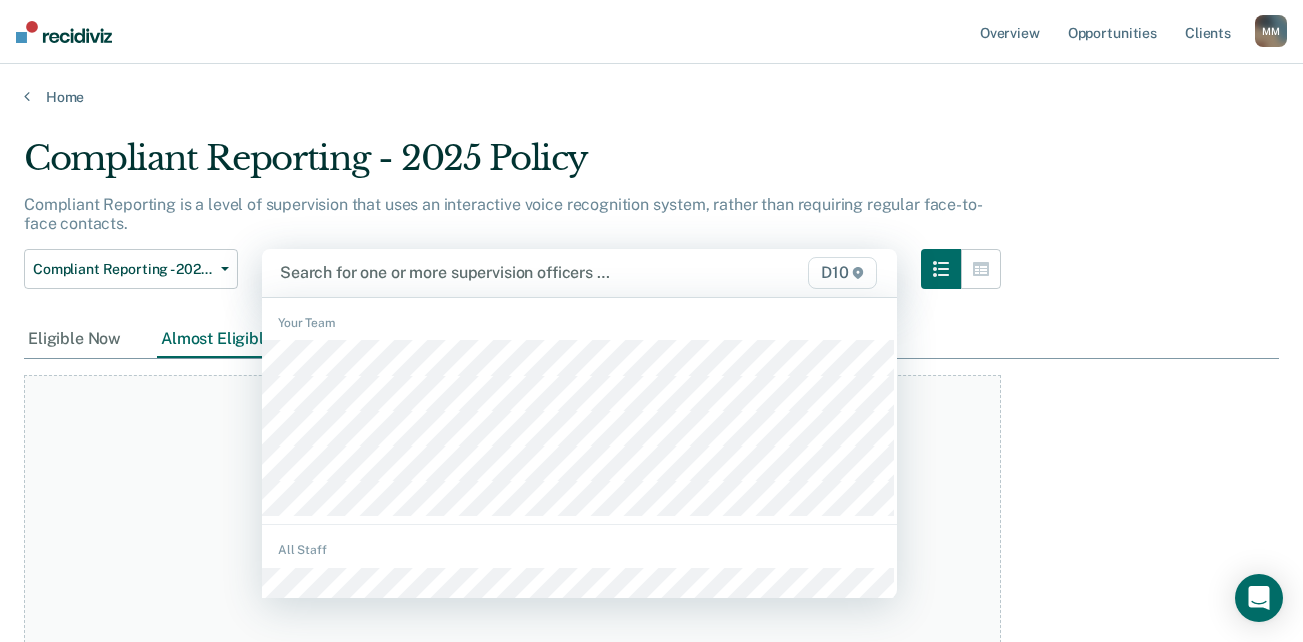click at bounding box center (489, 272) 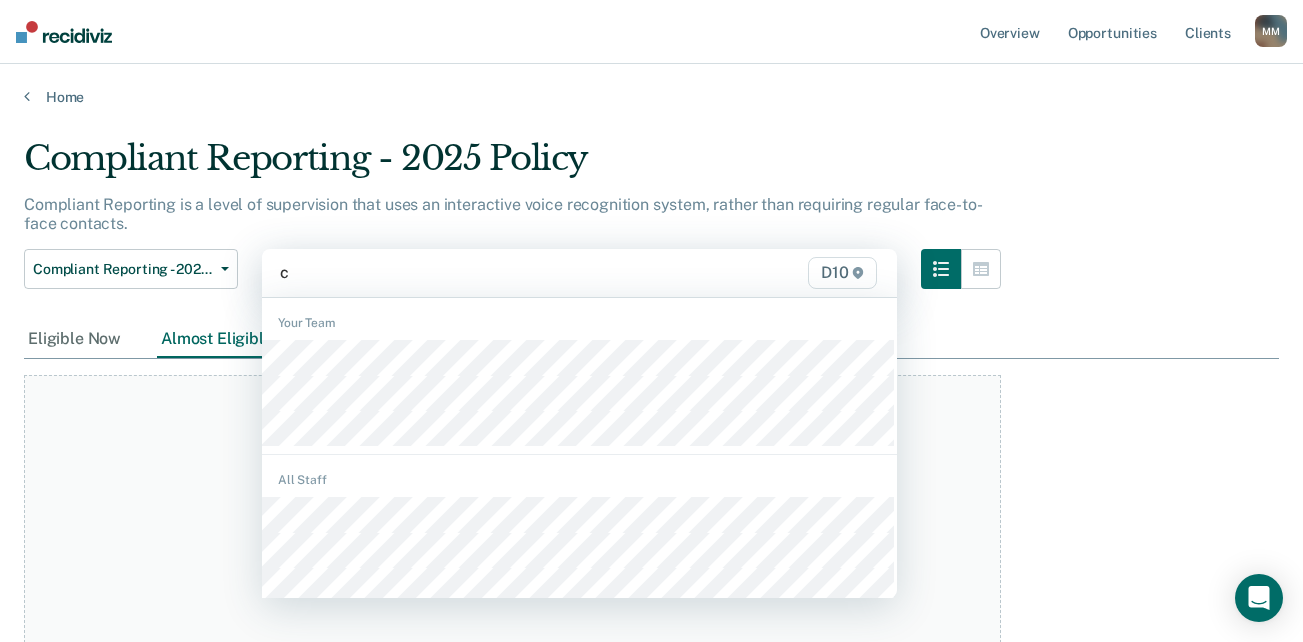 type on "co" 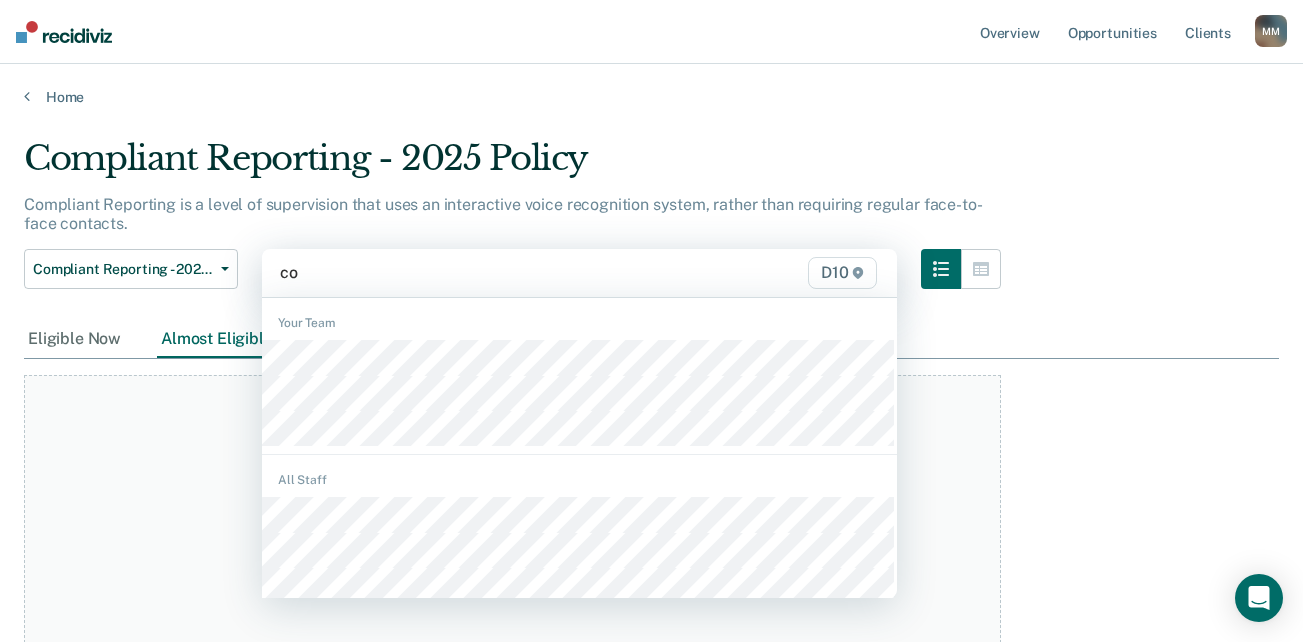 type 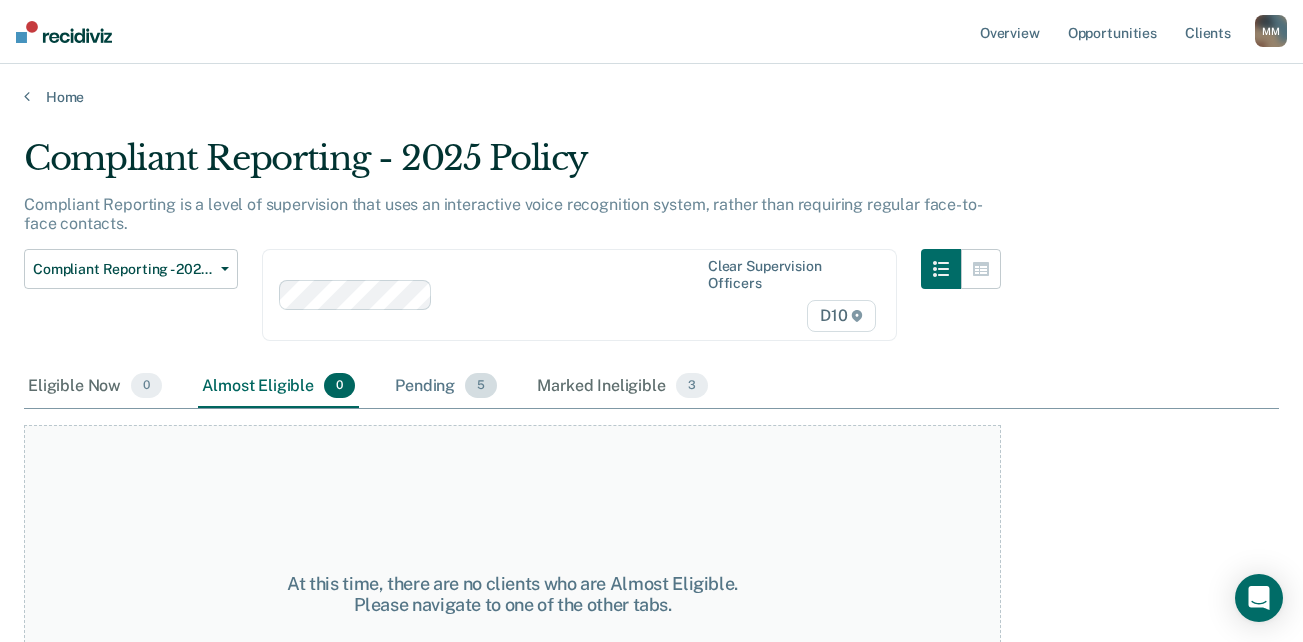 click on "Pending 5" at bounding box center [446, 387] 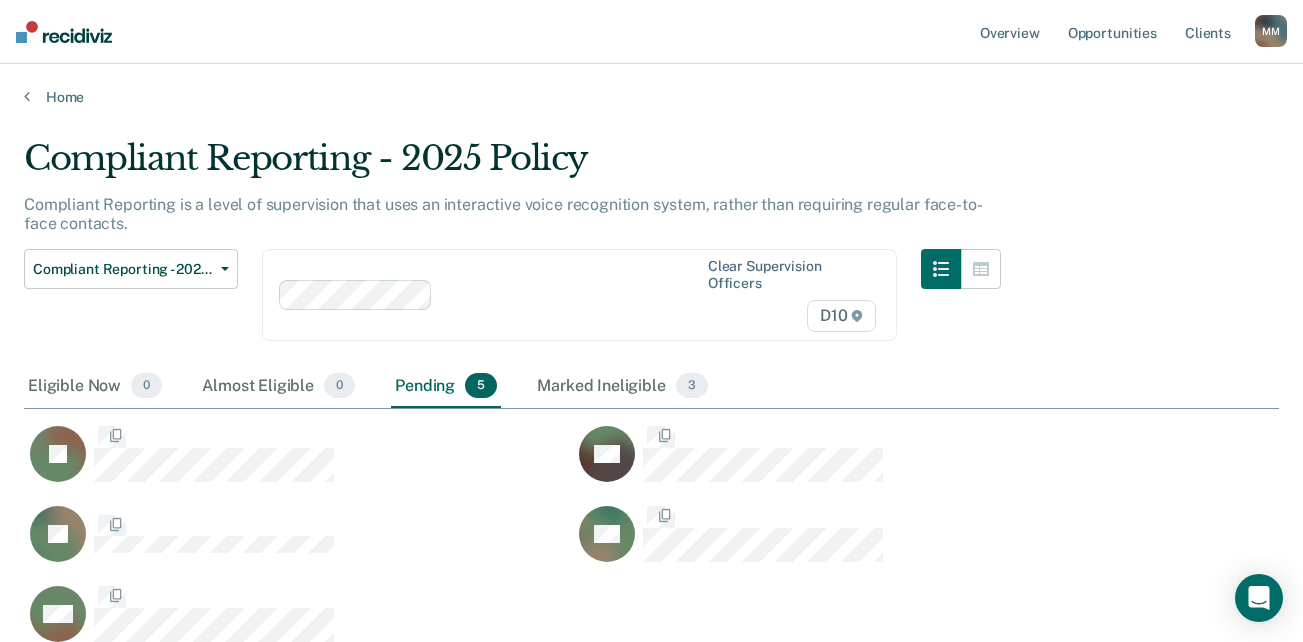 scroll, scrollTop: 16, scrollLeft: 16, axis: both 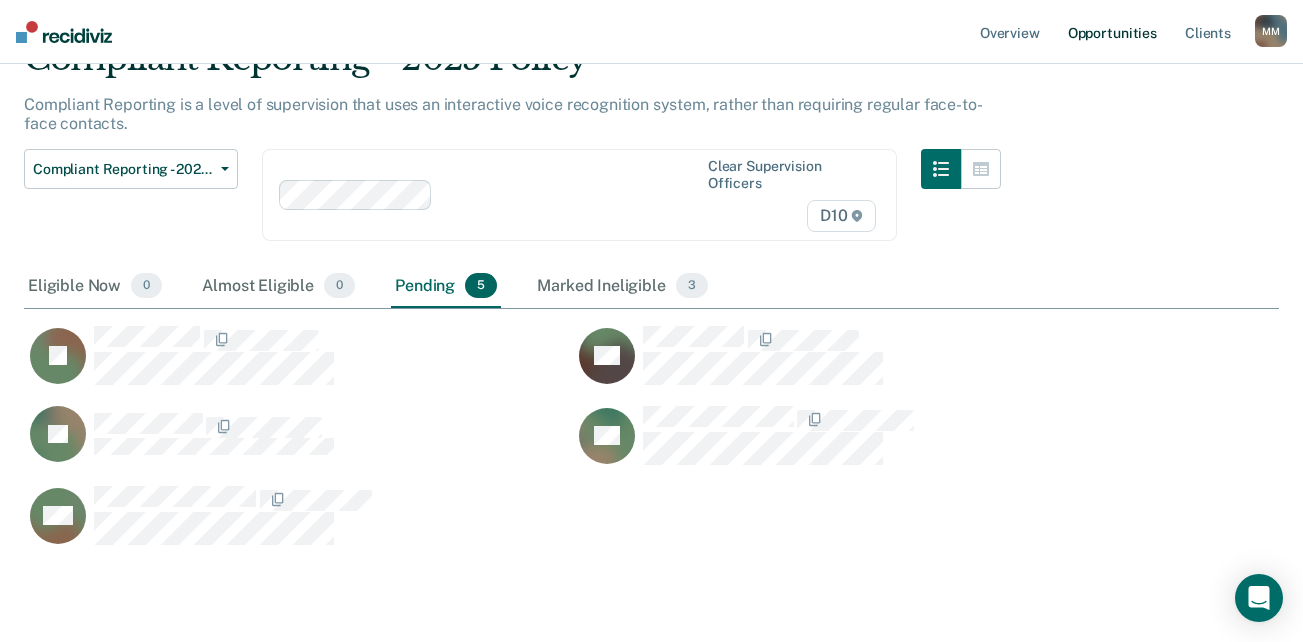 click on "Opportunities" at bounding box center (1112, 32) 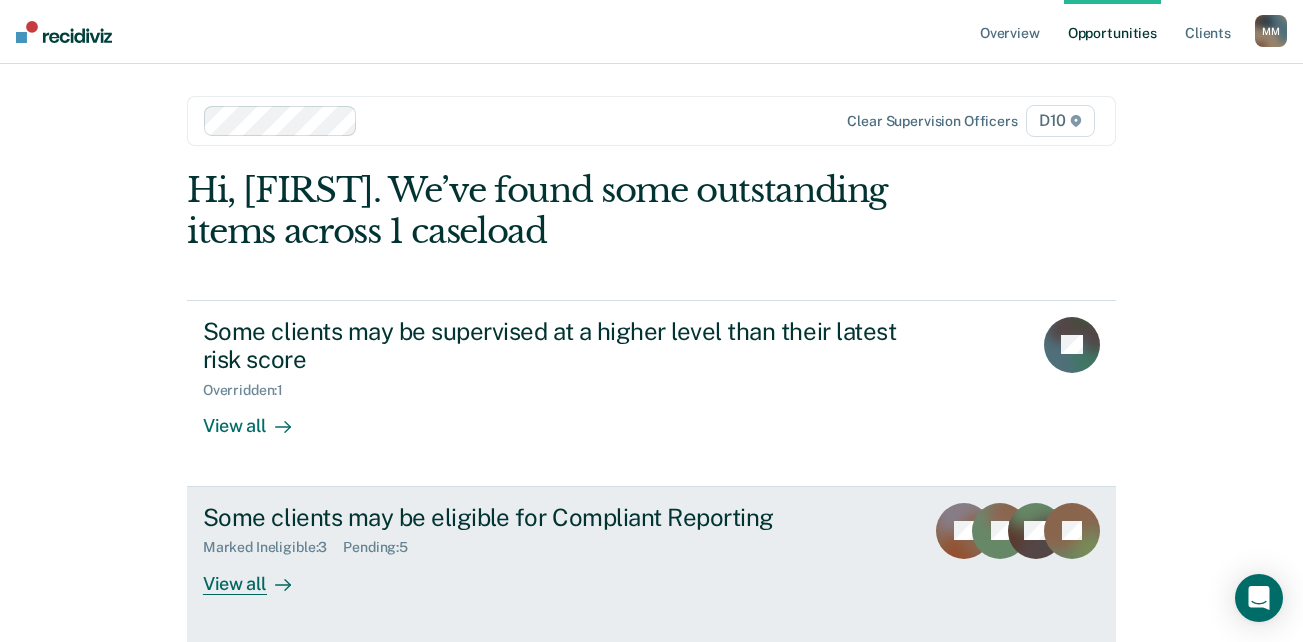 click on "View all" at bounding box center [259, 575] 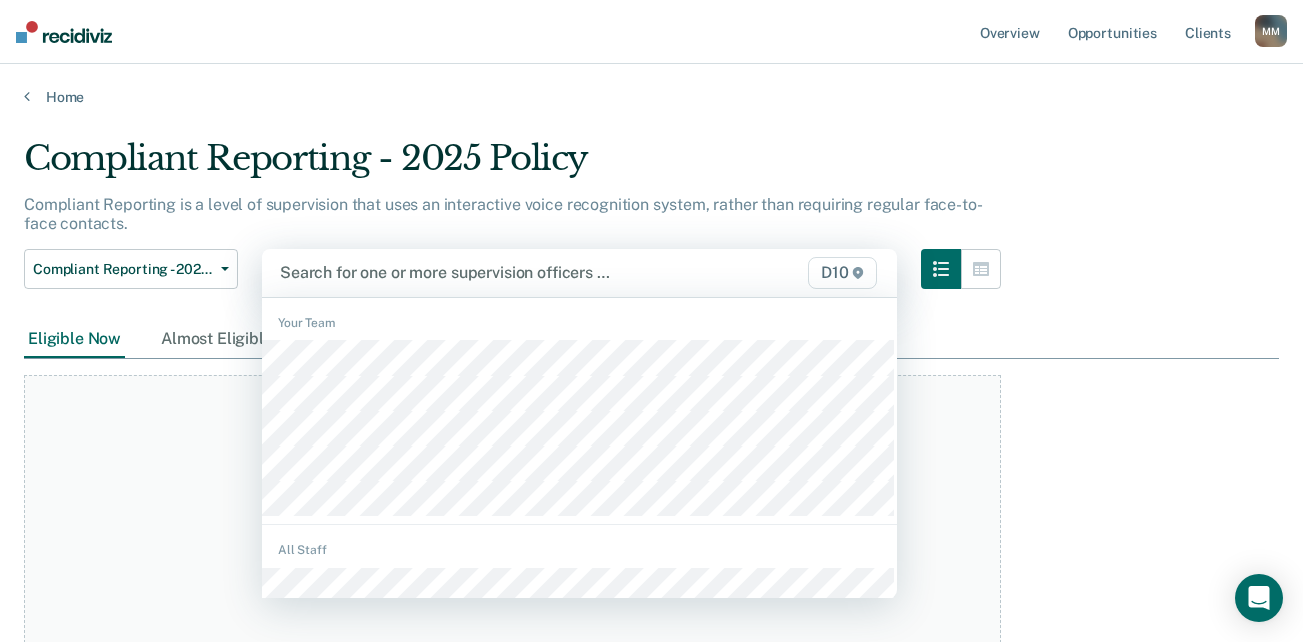 click at bounding box center [489, 272] 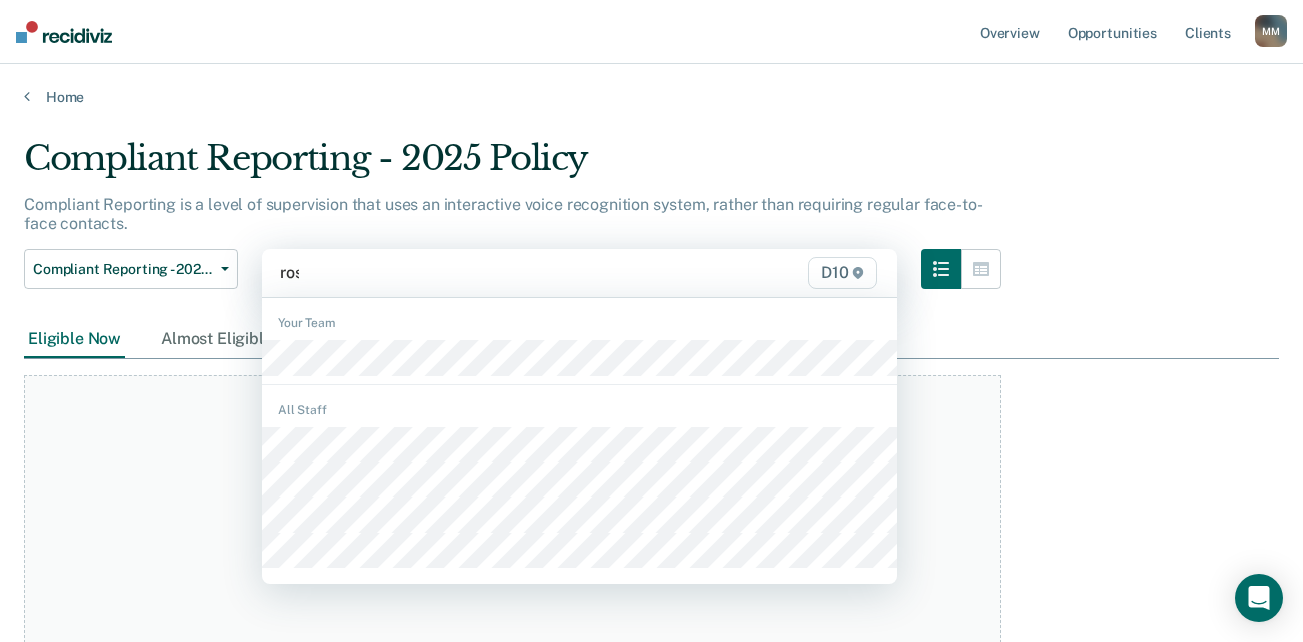 type on "rose" 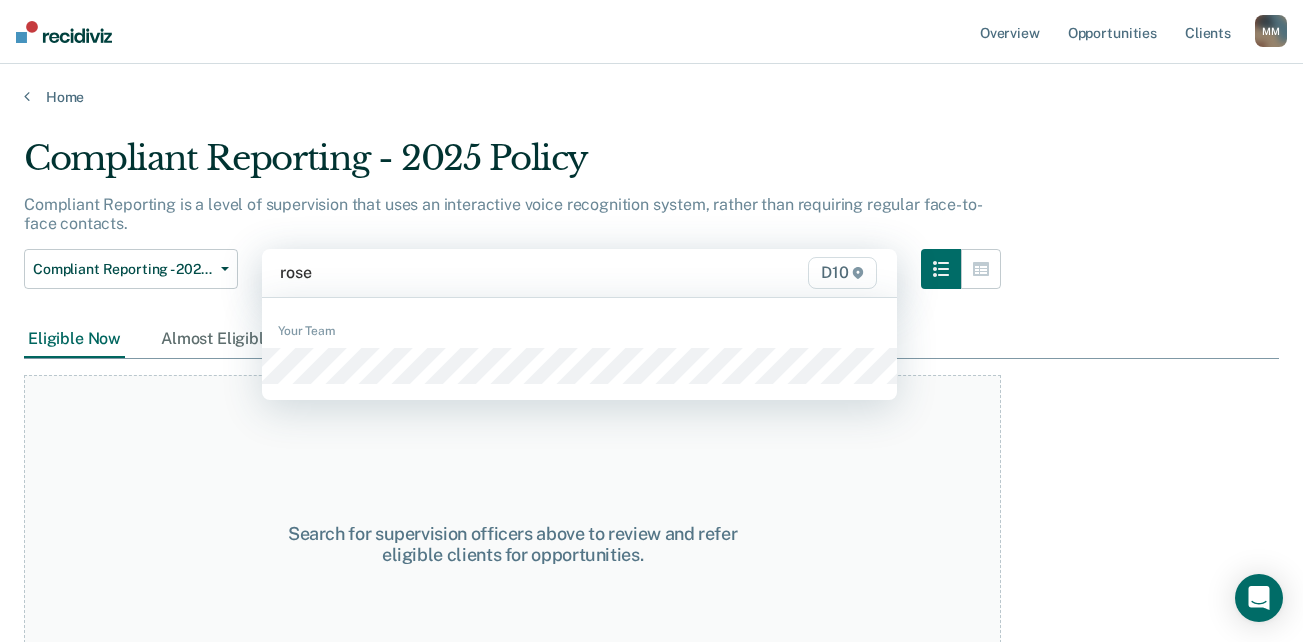 type 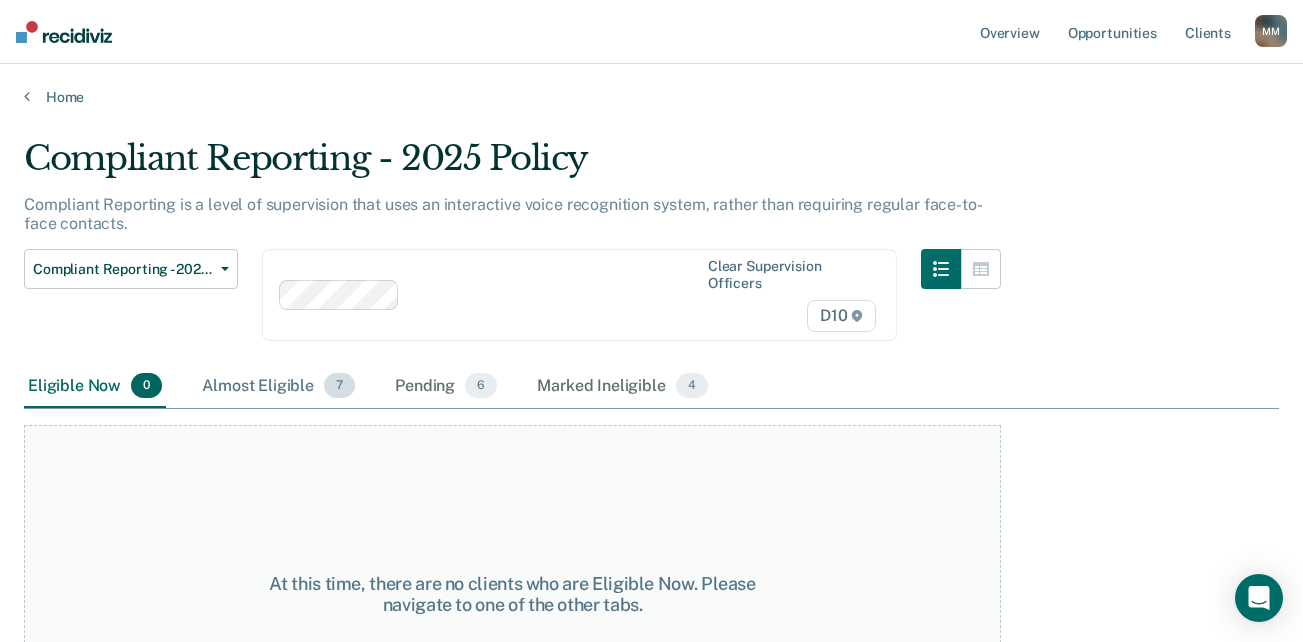 click on "Almost Eligible 7" at bounding box center (278, 387) 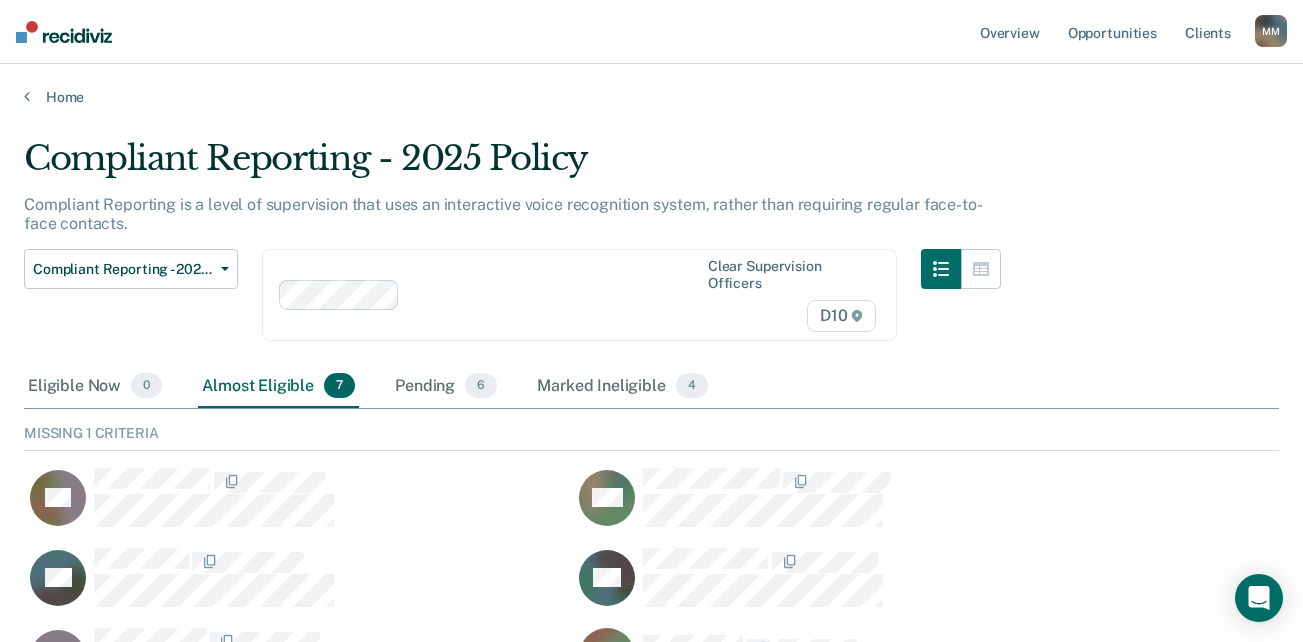 scroll, scrollTop: 16, scrollLeft: 16, axis: both 